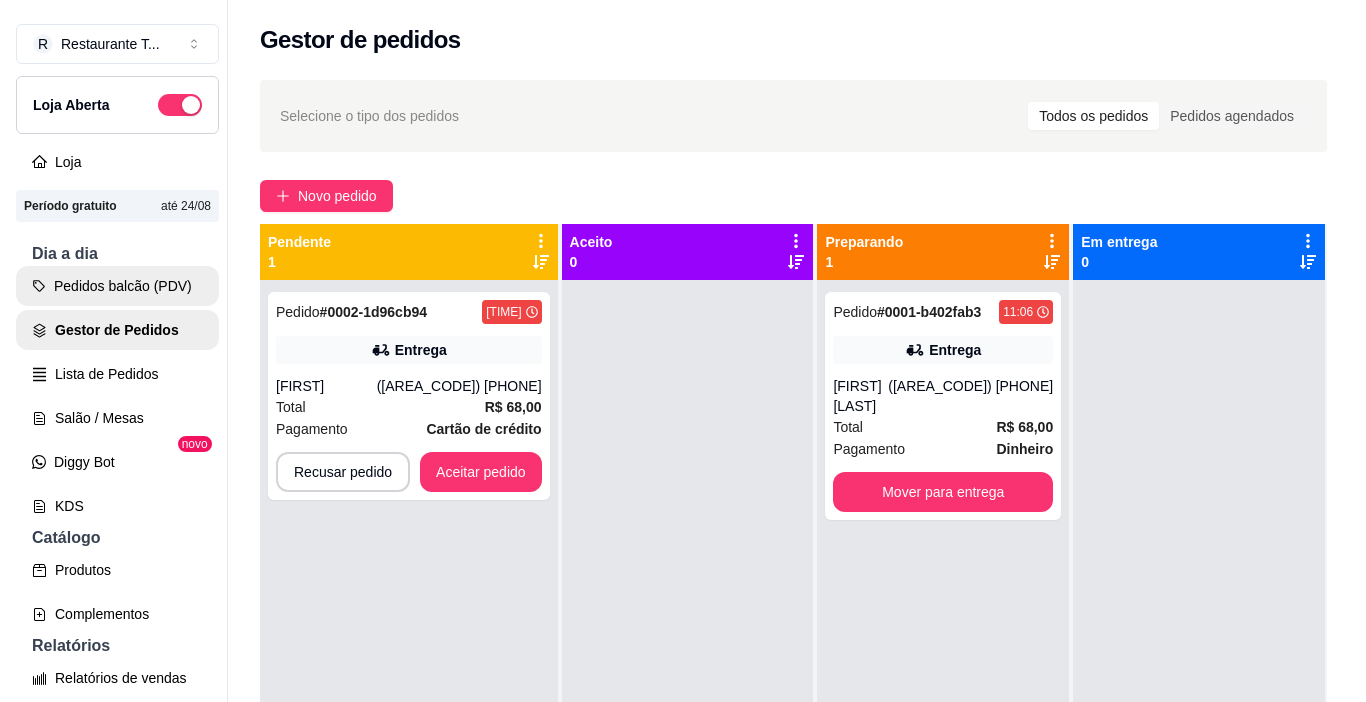 scroll, scrollTop: 0, scrollLeft: 0, axis: both 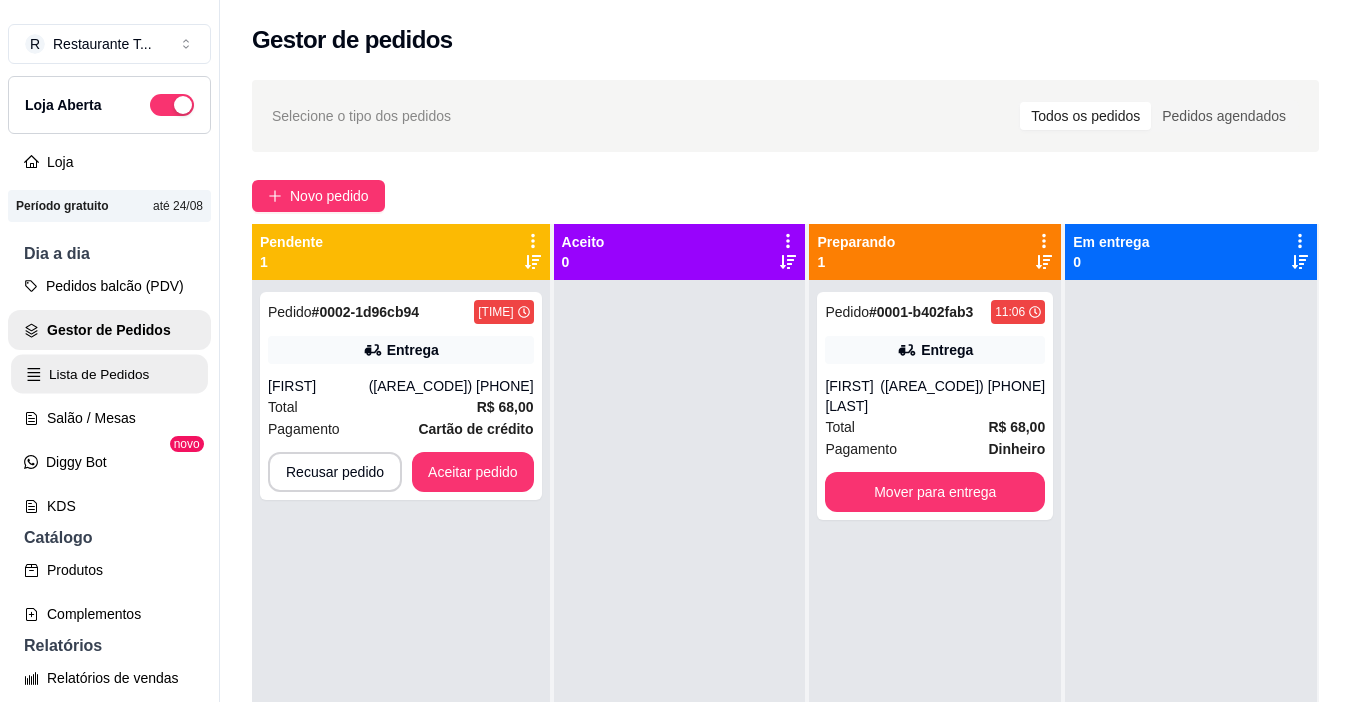 click on "Lista de Pedidos" at bounding box center [109, 374] 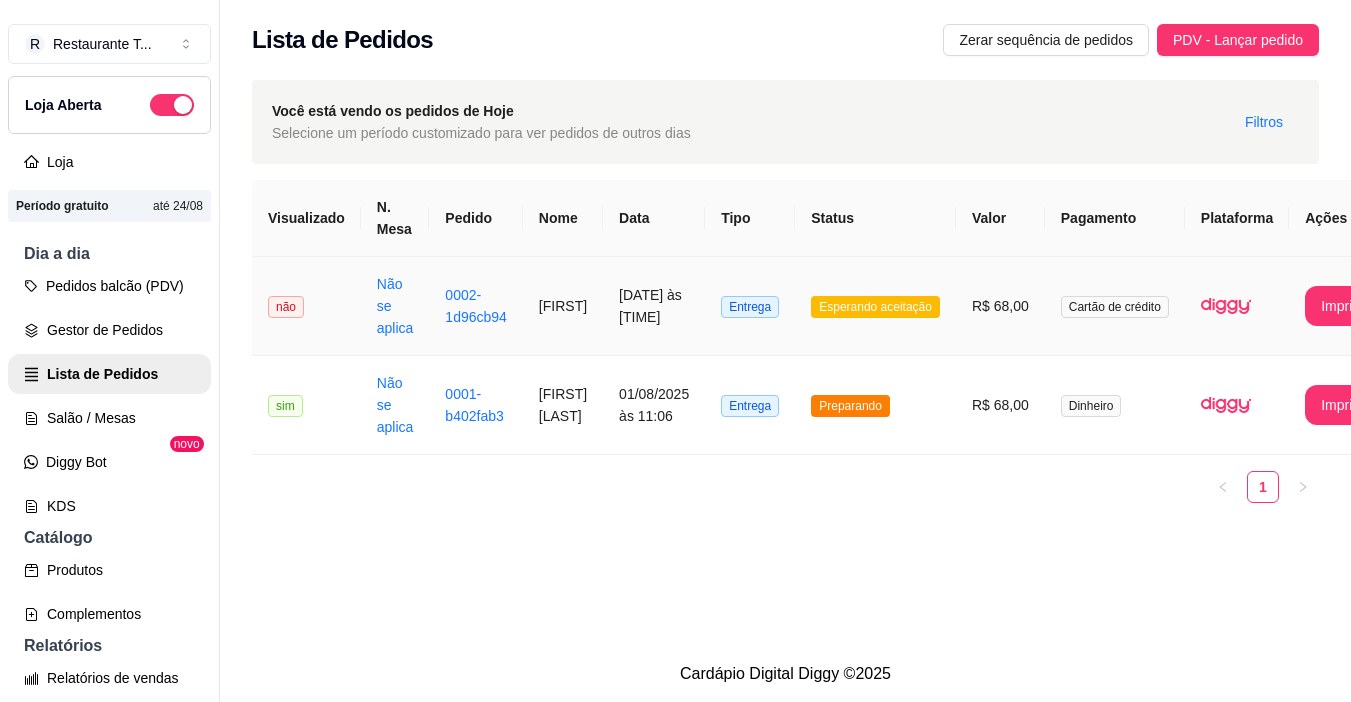 click on "[FIRST]" at bounding box center [563, 306] 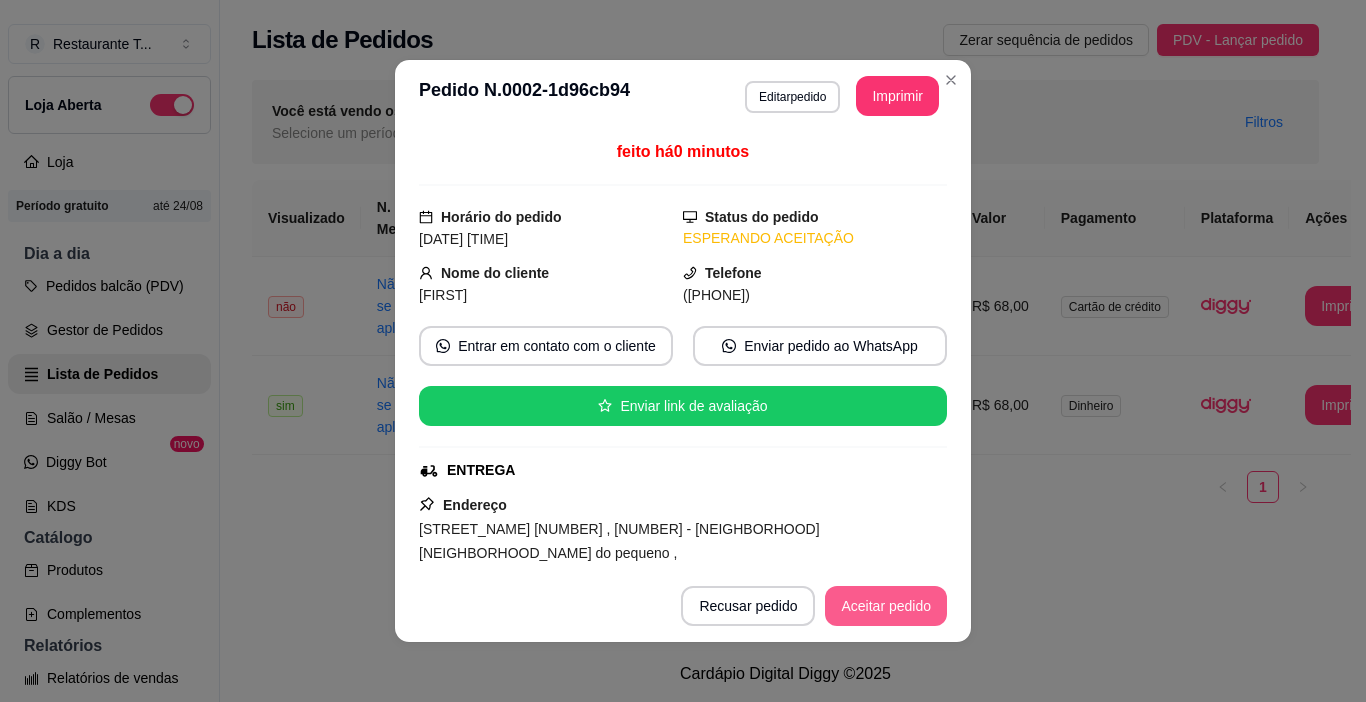 click on "Aceitar pedido" at bounding box center (886, 606) 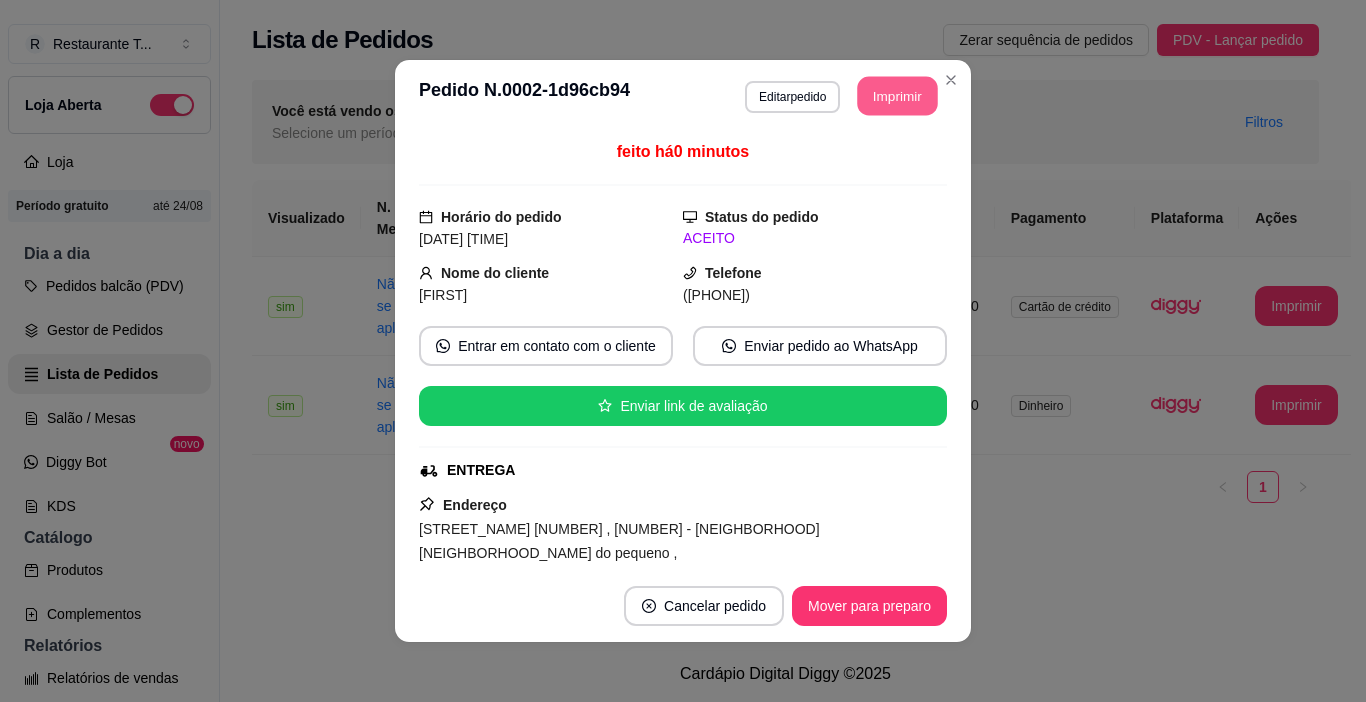click on "Imprimir" at bounding box center [898, 96] 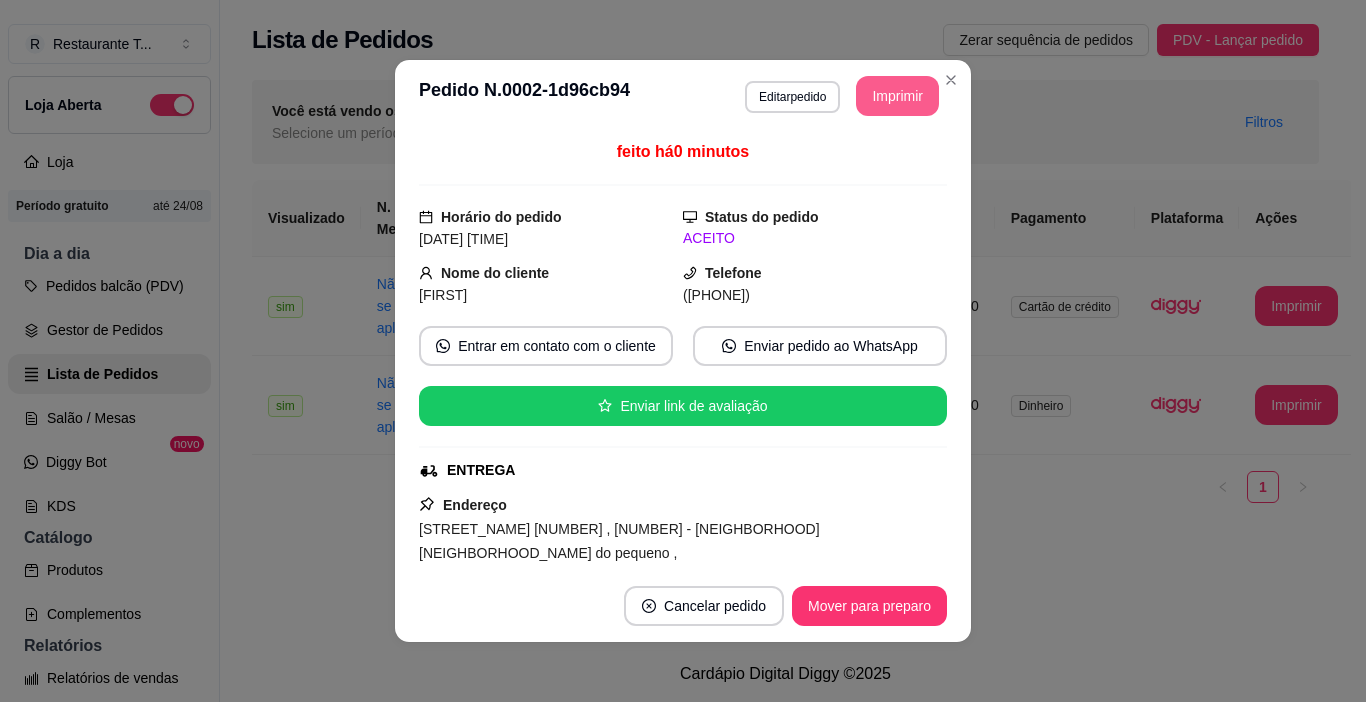 scroll, scrollTop: 0, scrollLeft: 0, axis: both 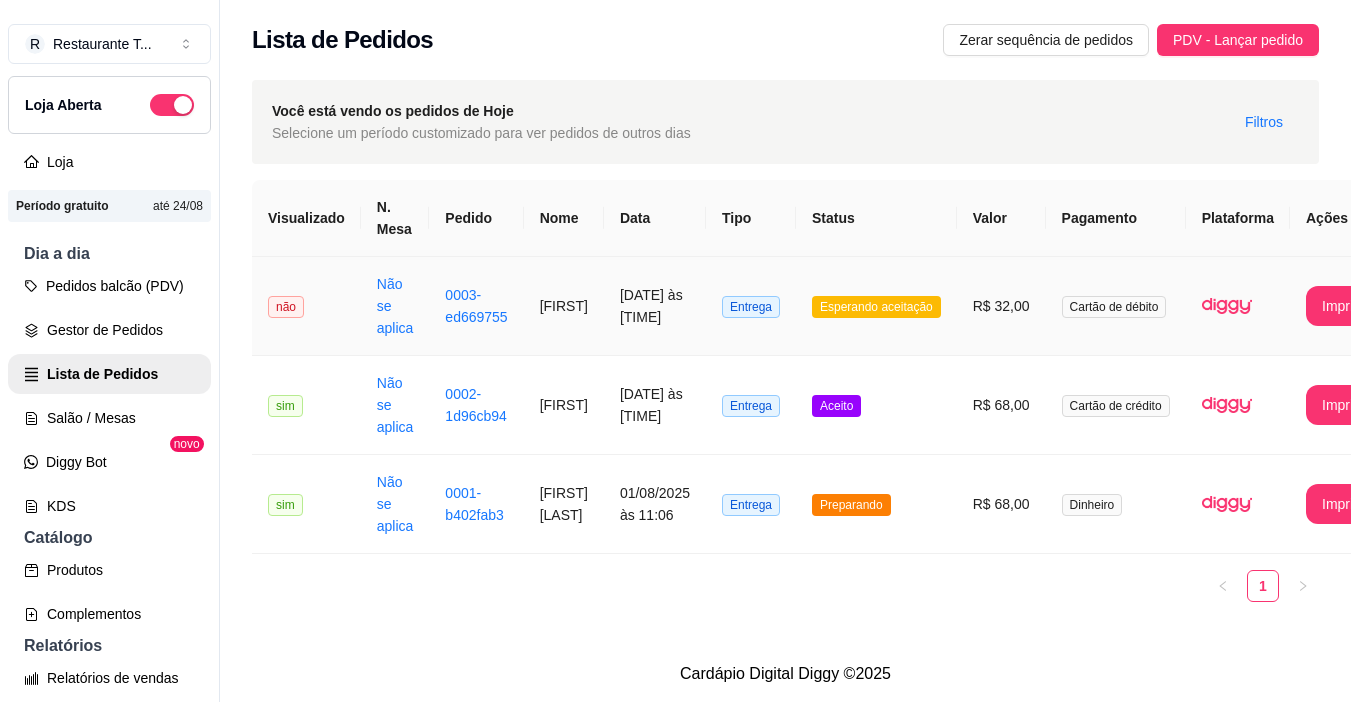 click on "[FIRST]" at bounding box center [564, 306] 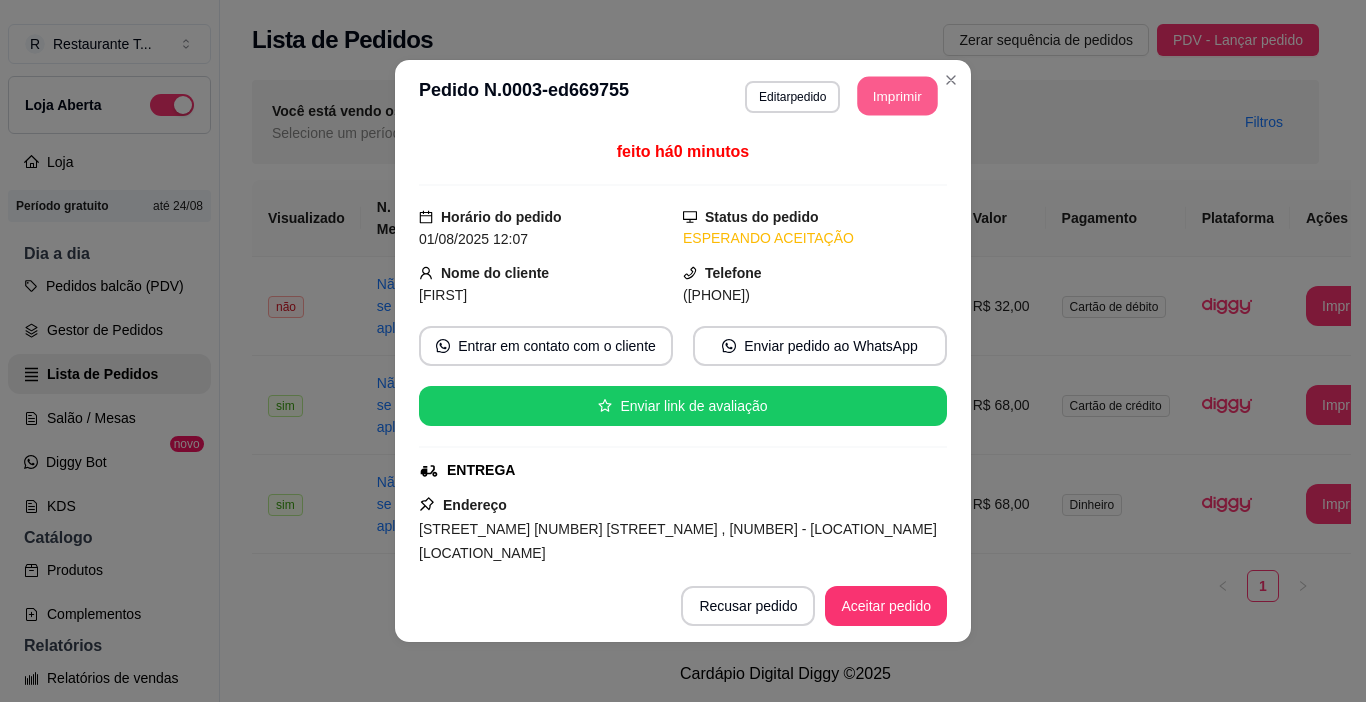 click on "Imprimir" at bounding box center [898, 96] 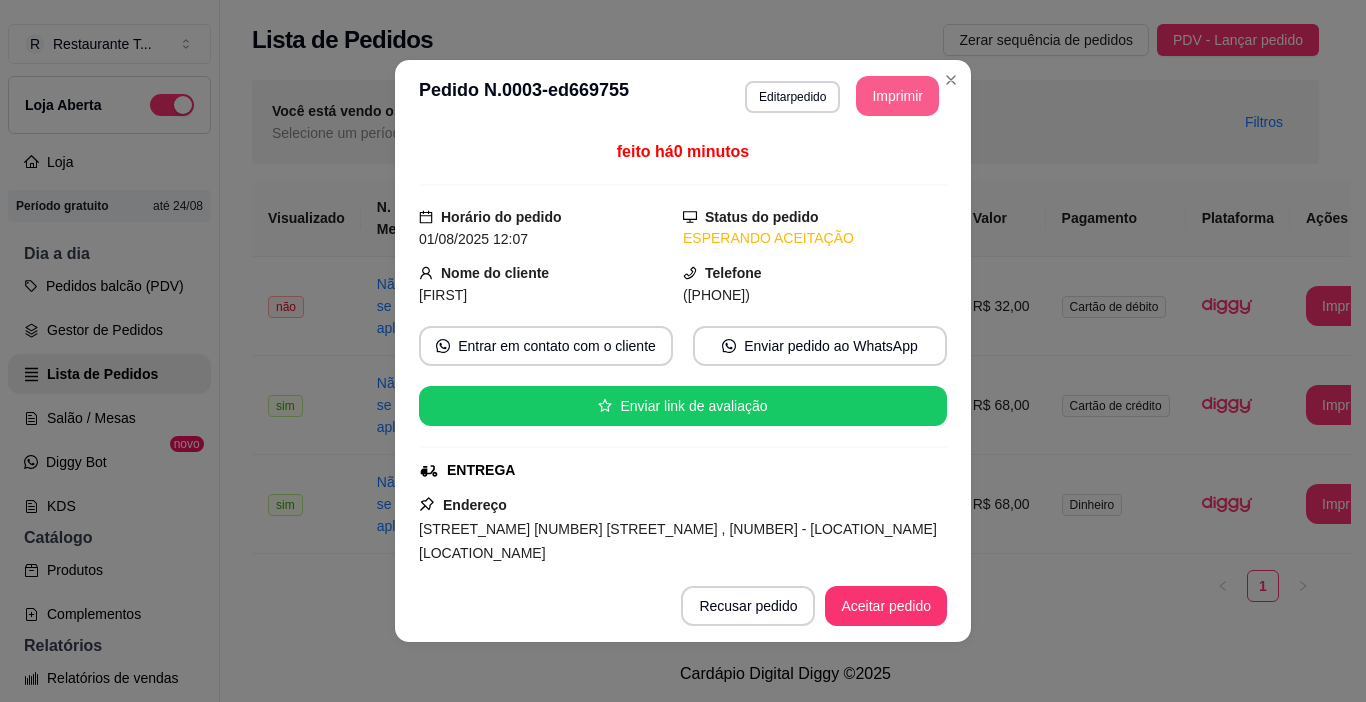 scroll, scrollTop: 0, scrollLeft: 0, axis: both 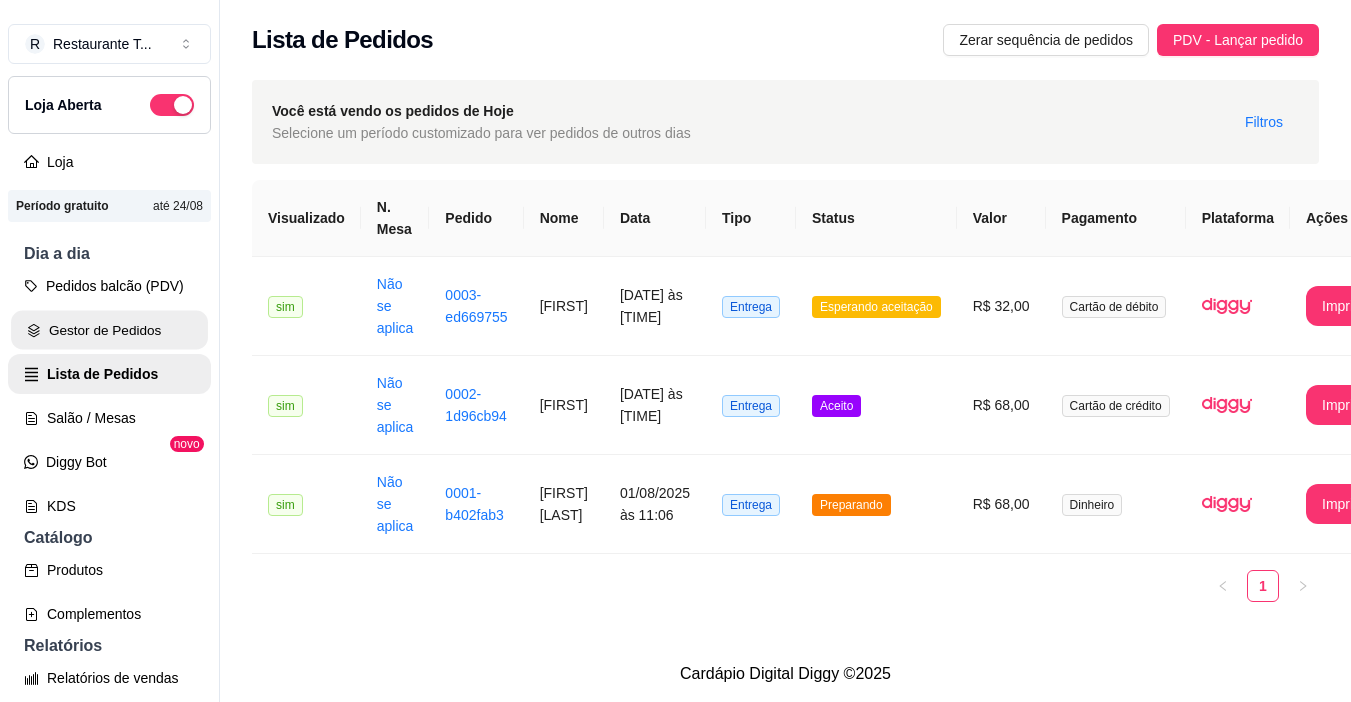 click on "Gestor de Pedidos" at bounding box center (109, 330) 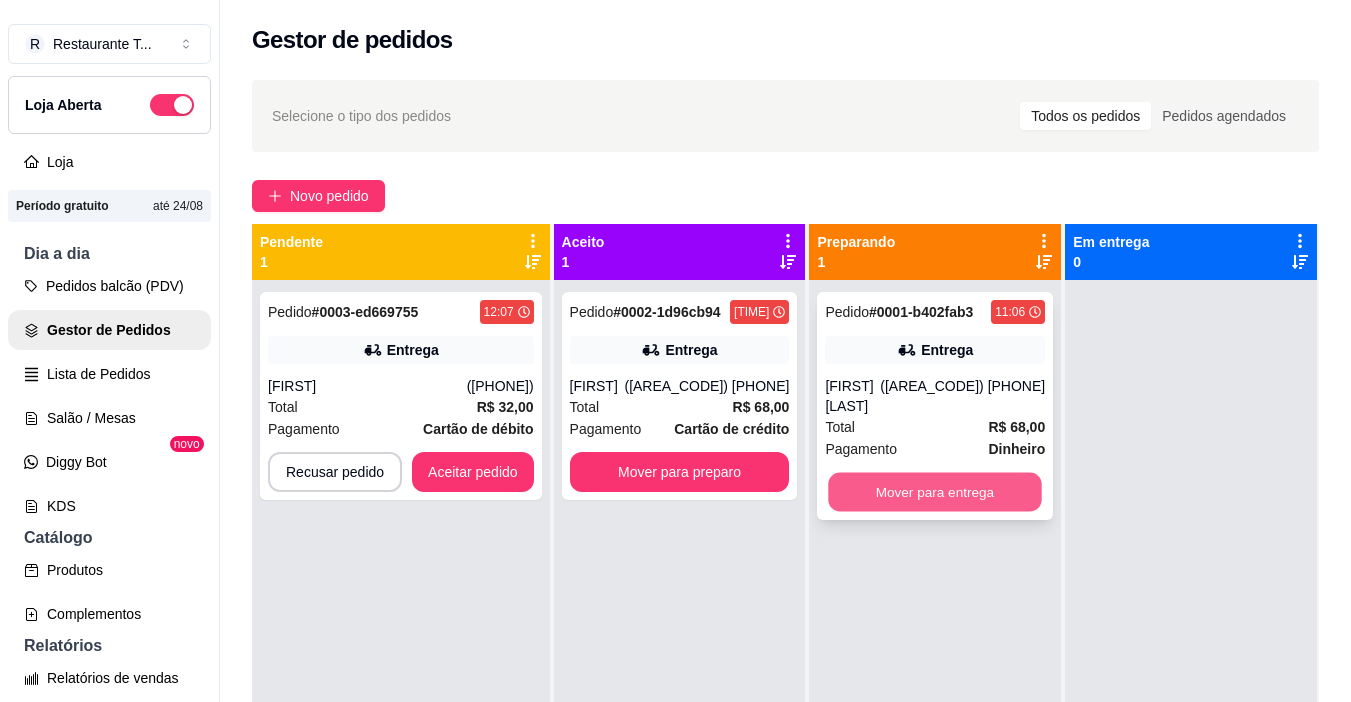 click on "Mover para entrega" at bounding box center [935, 492] 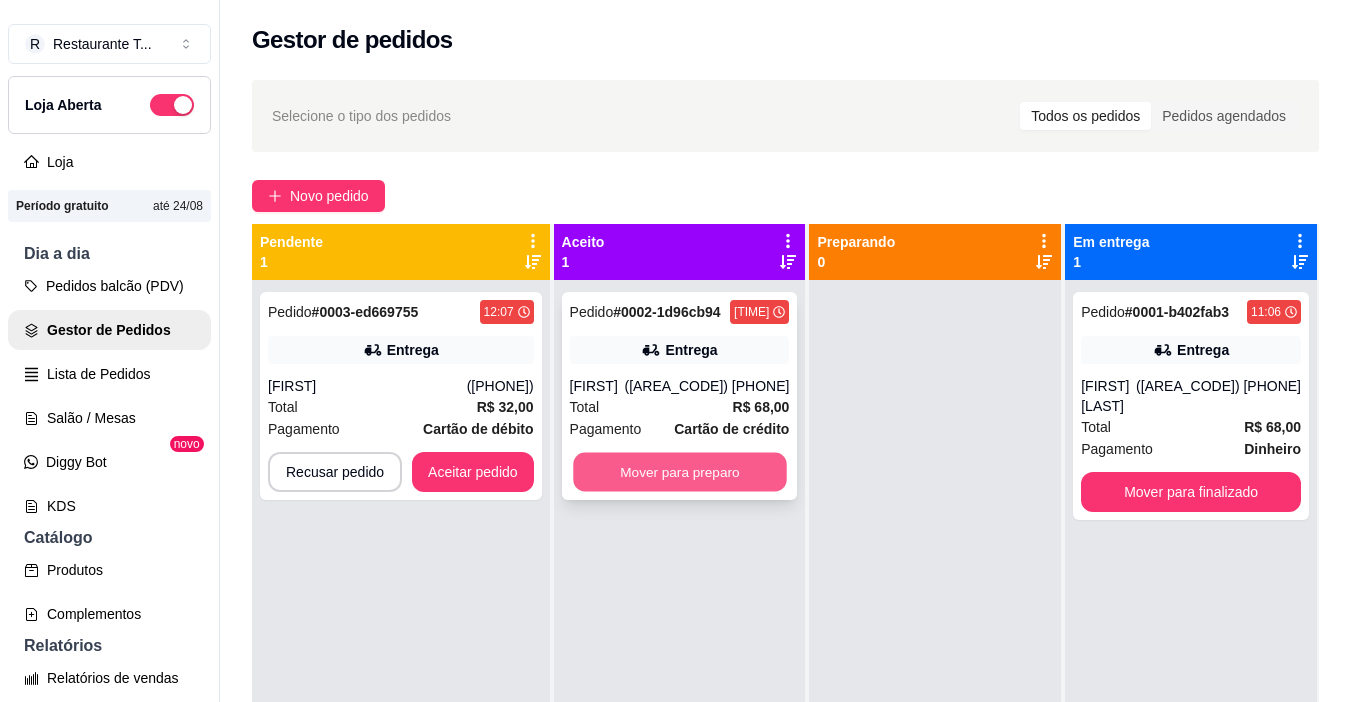 click on "Mover para preparo" at bounding box center (679, 472) 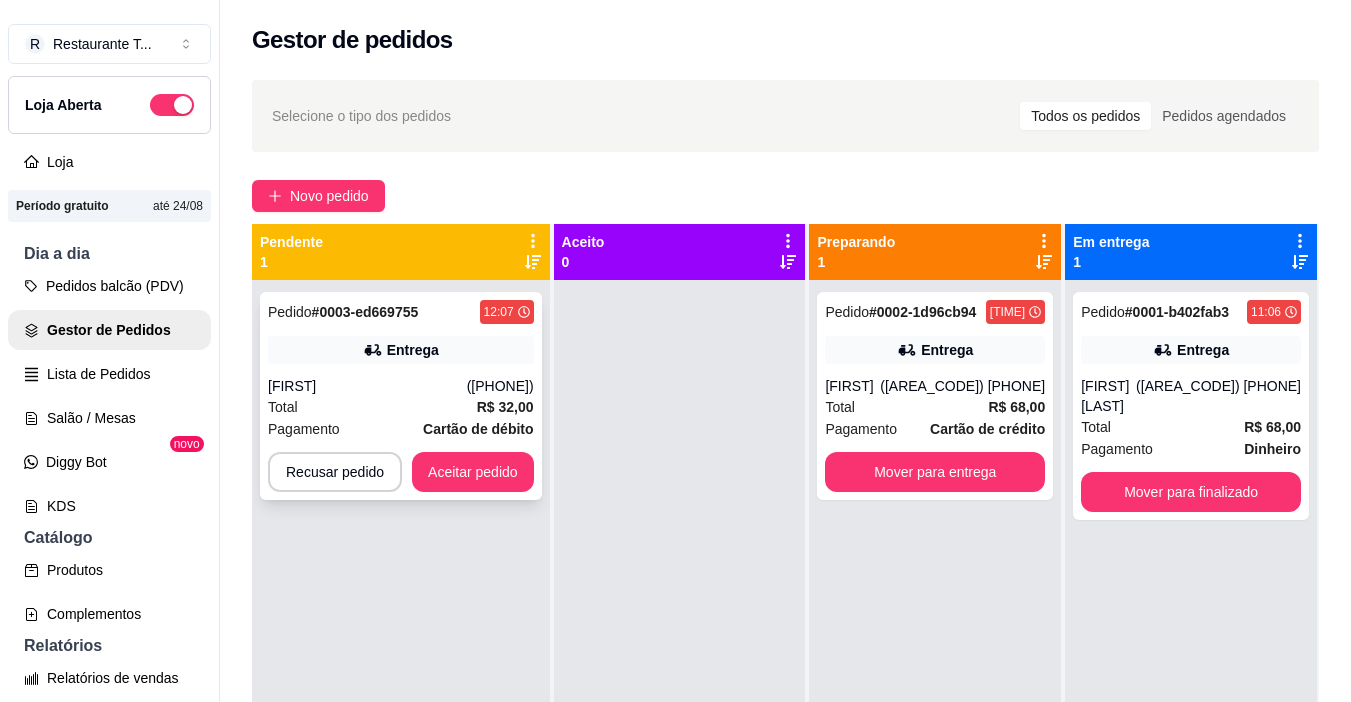 click on "R$ 32,00" at bounding box center (505, 407) 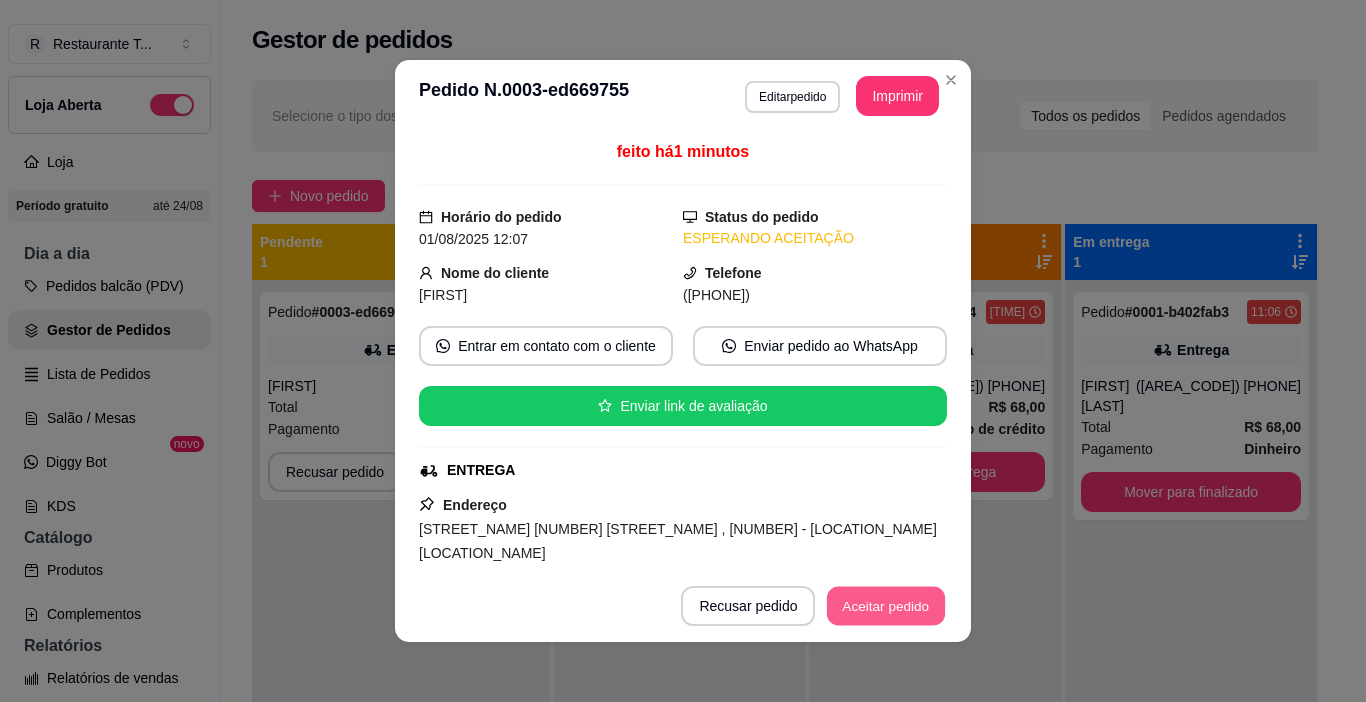 click on "Aceitar pedido" at bounding box center (886, 606) 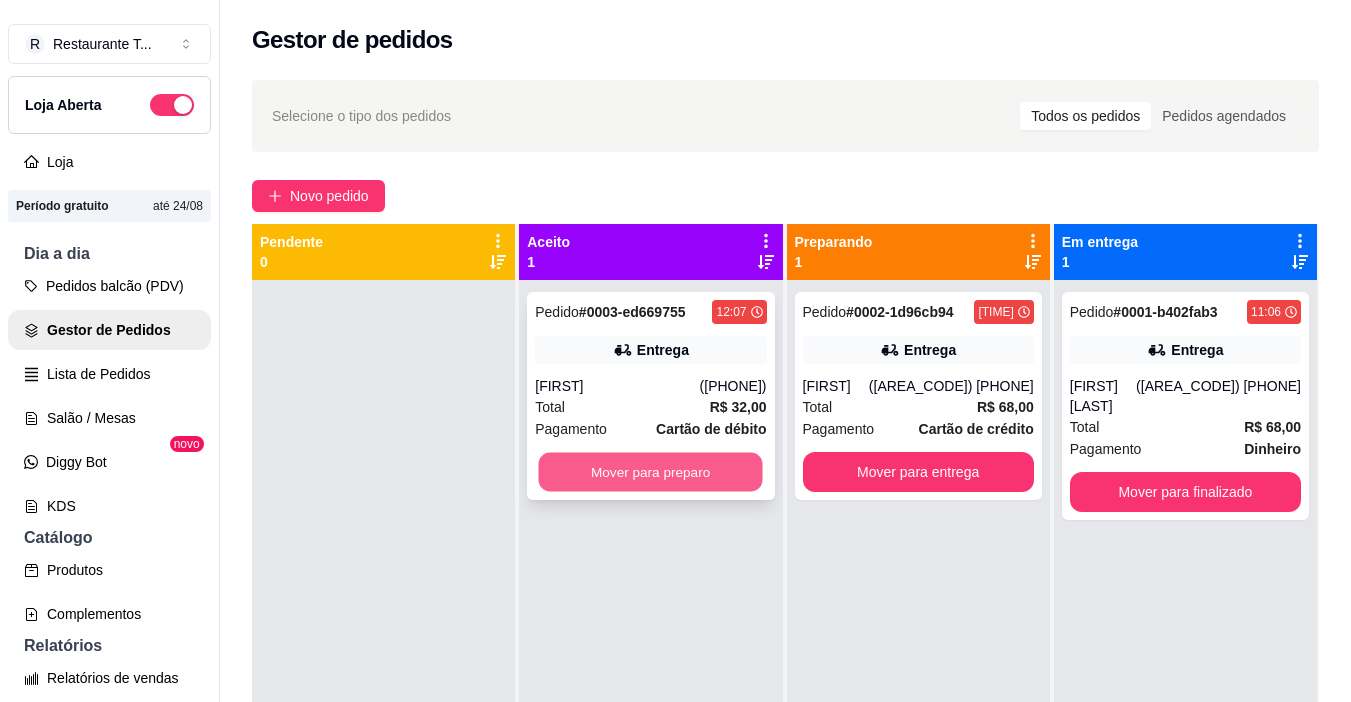 click on "Mover para preparo" at bounding box center [651, 472] 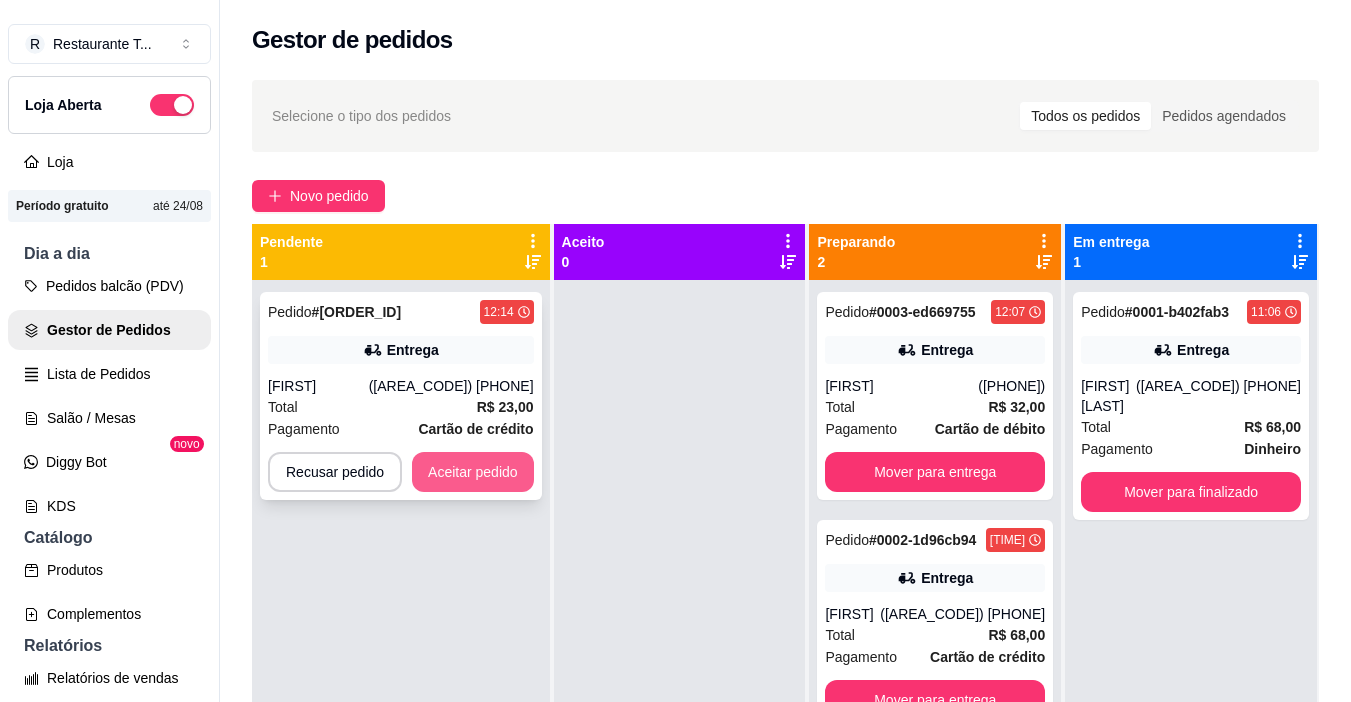 click on "Aceitar pedido" at bounding box center (473, 472) 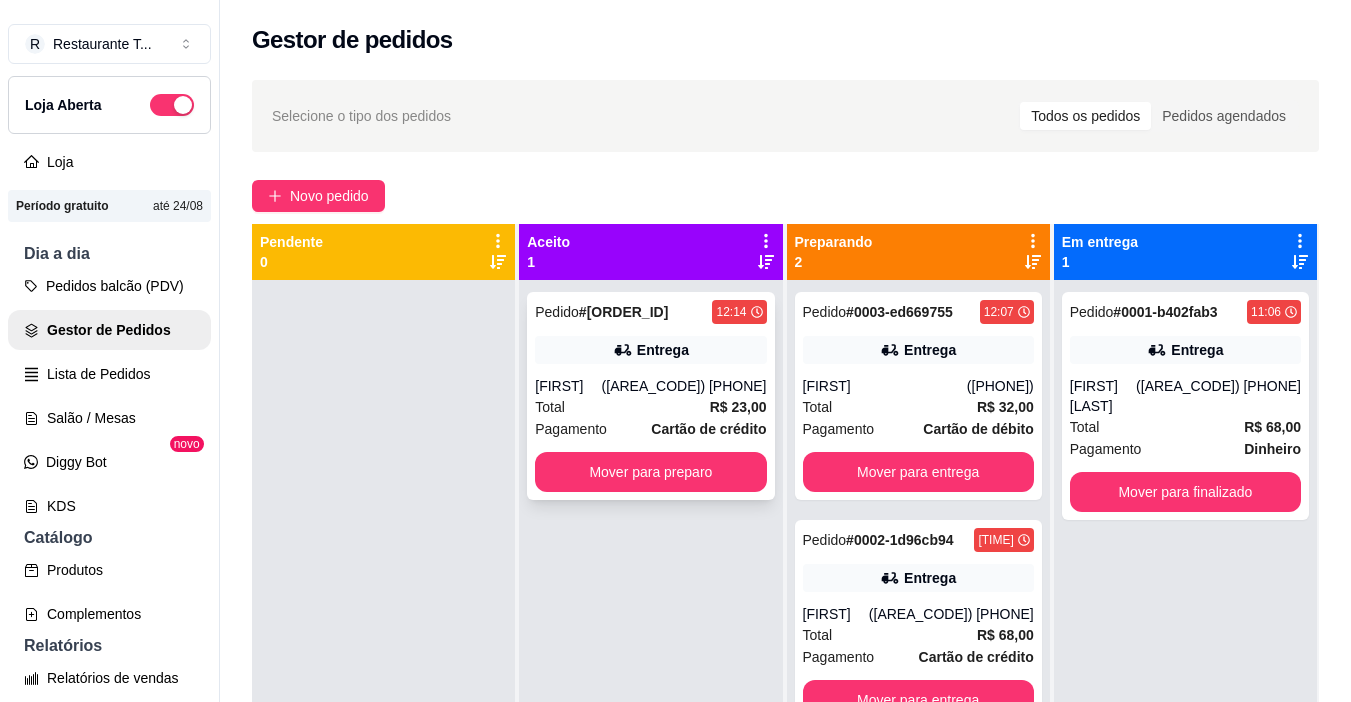 click on "Entrega" at bounding box center [663, 350] 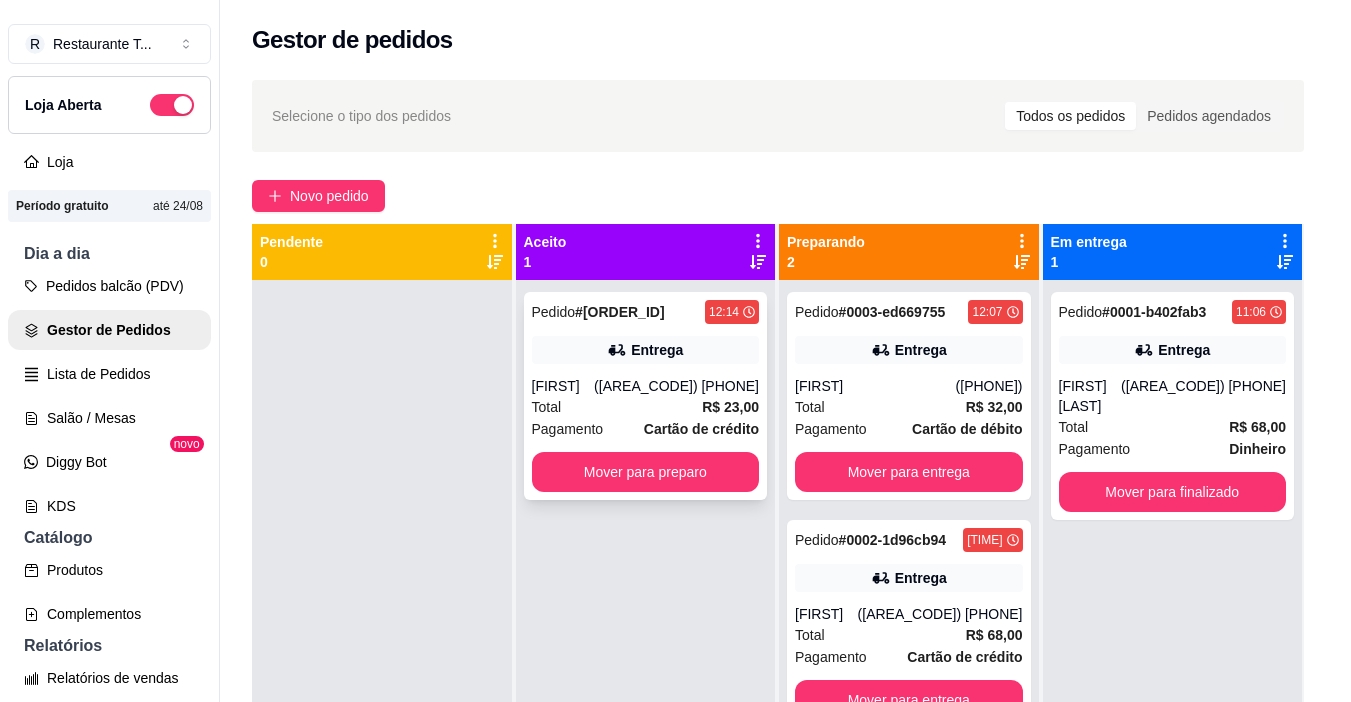 click on "Entrar em contato com o cliente" at bounding box center (537, 345) 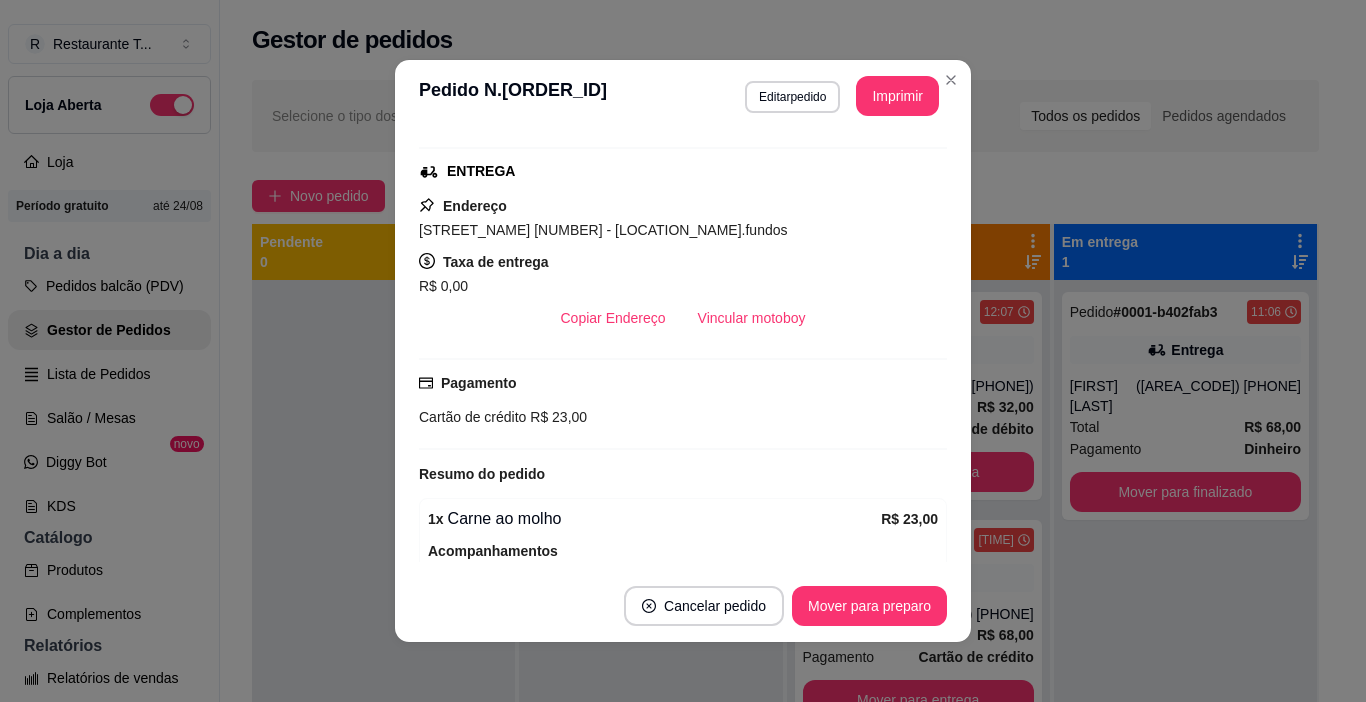 scroll, scrollTop: 344, scrollLeft: 0, axis: vertical 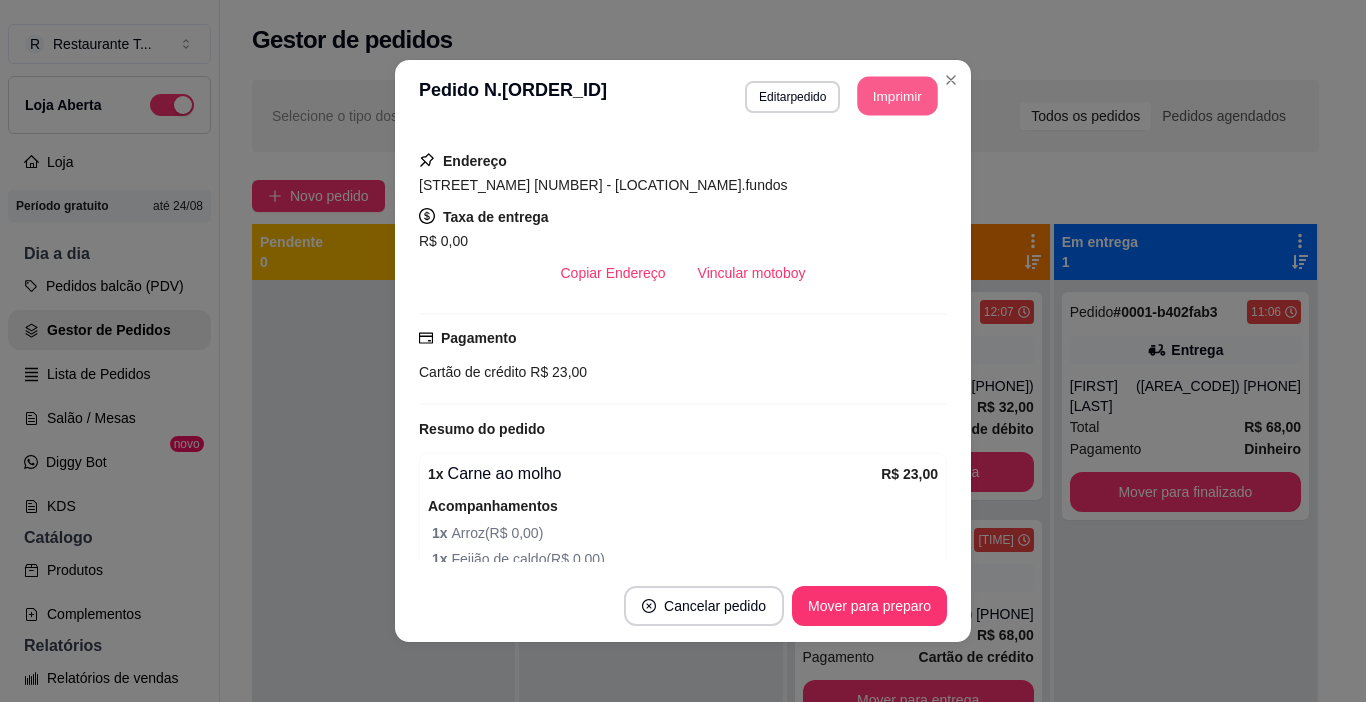 click on "Imprimir" at bounding box center [898, 96] 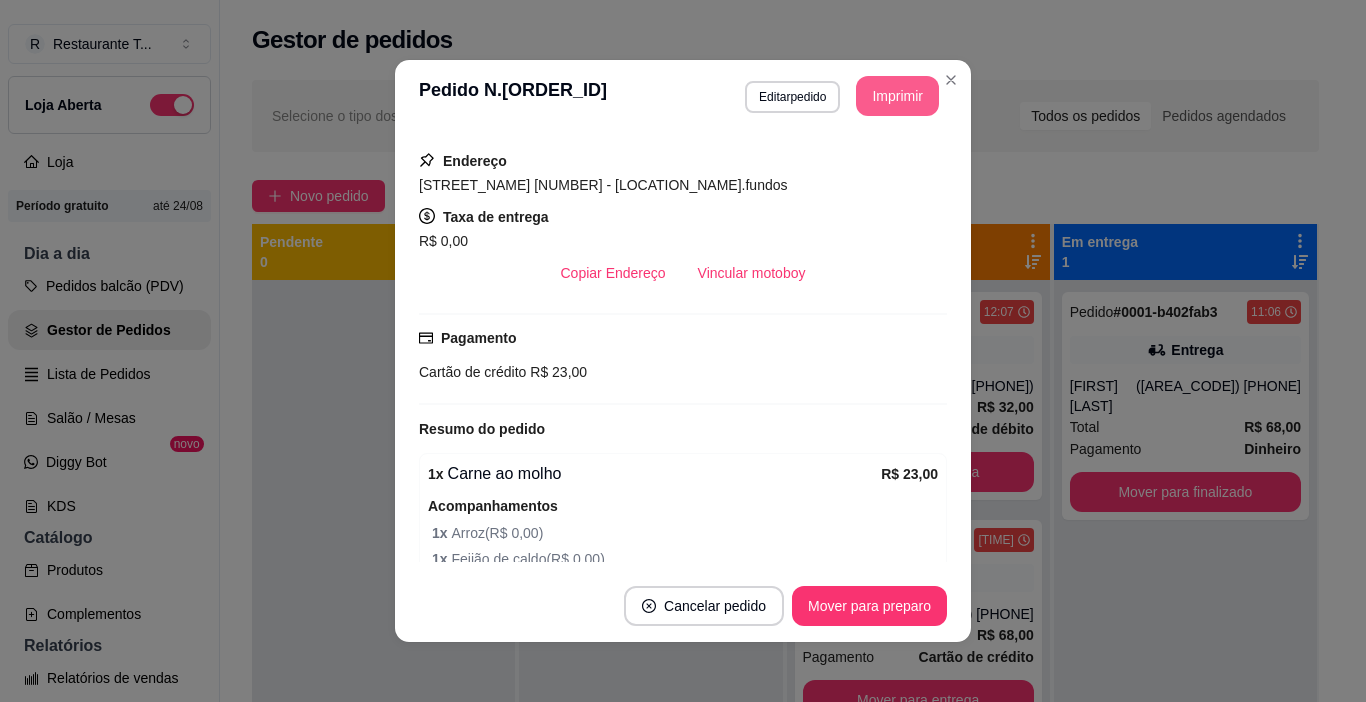 scroll, scrollTop: 0, scrollLeft: 0, axis: both 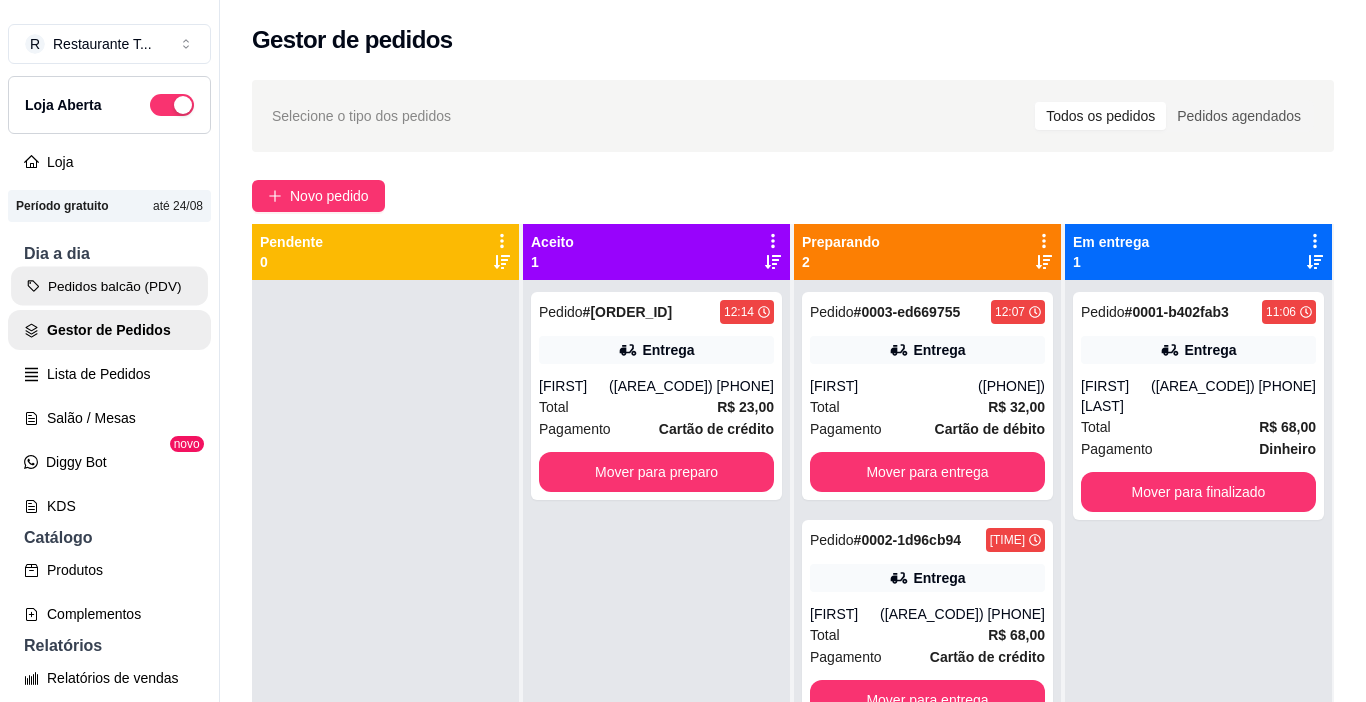 click on "Pedidos balcão (PDV)" at bounding box center (109, 286) 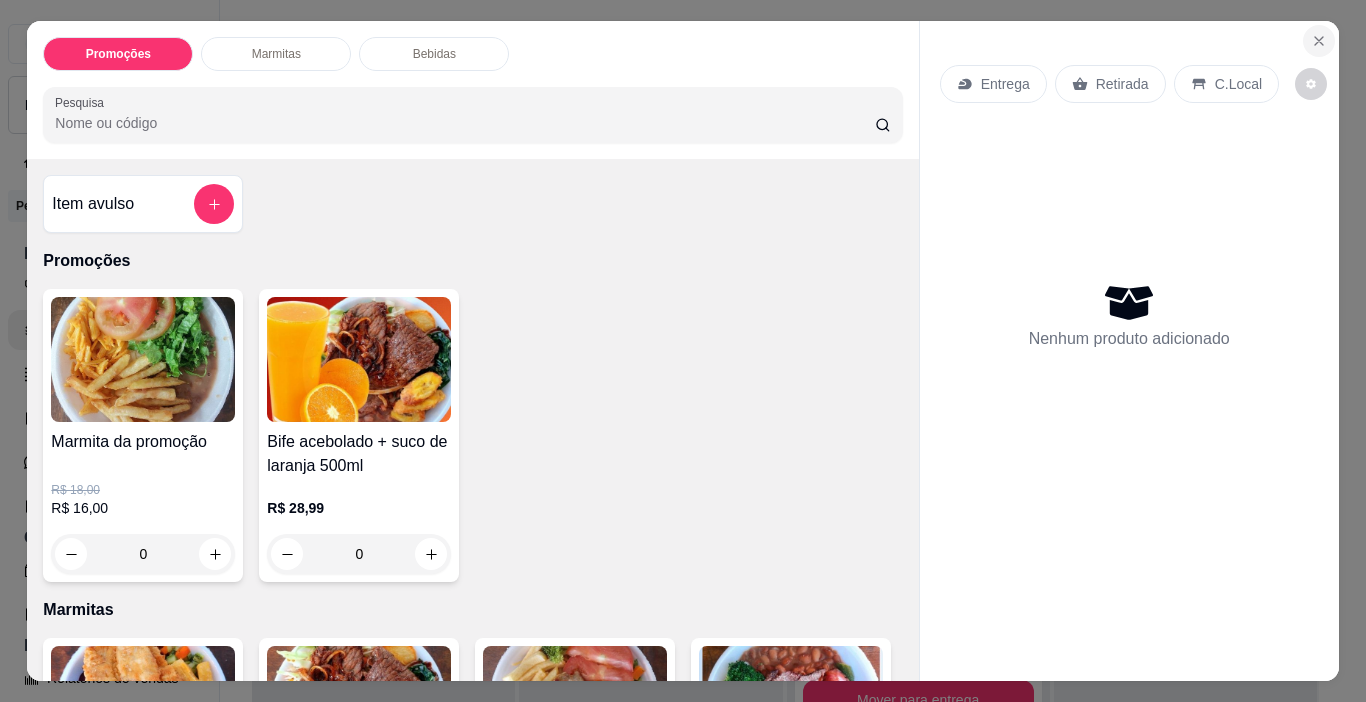 click 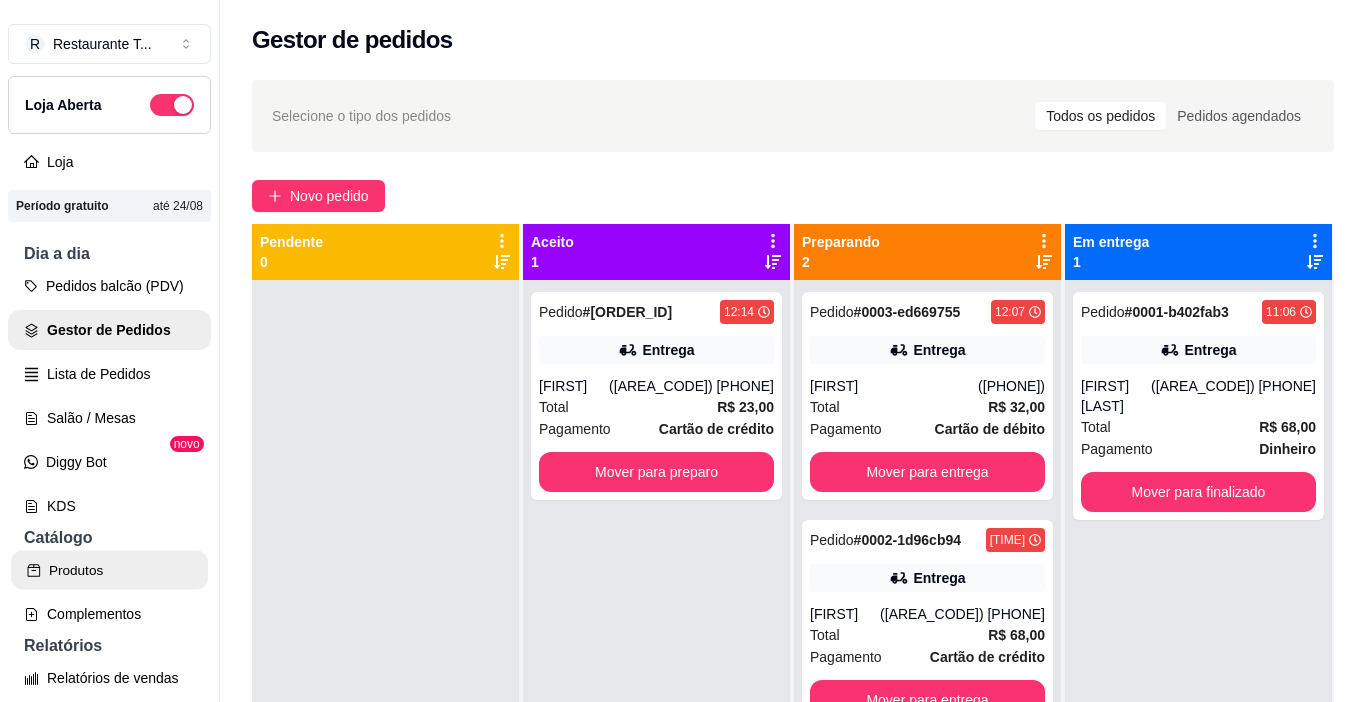 click on "Produtos" at bounding box center [109, 570] 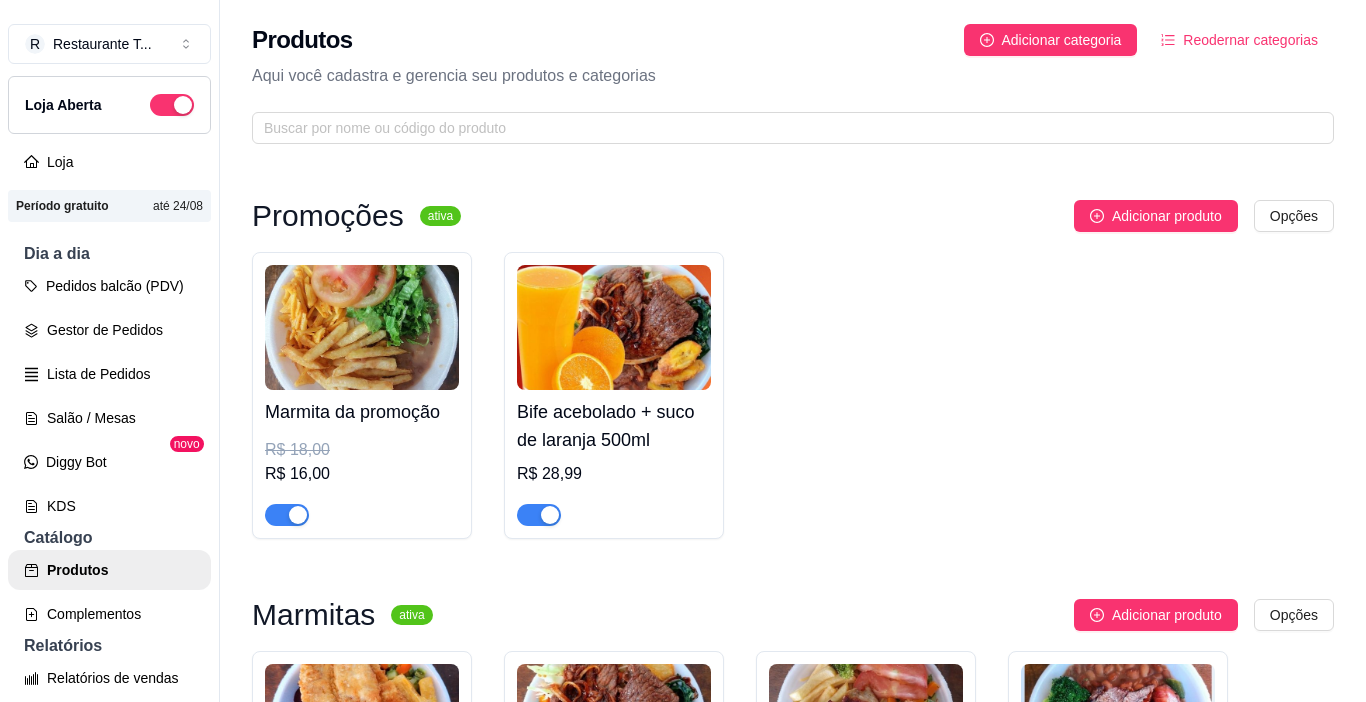 click at bounding box center (1043, 1177) 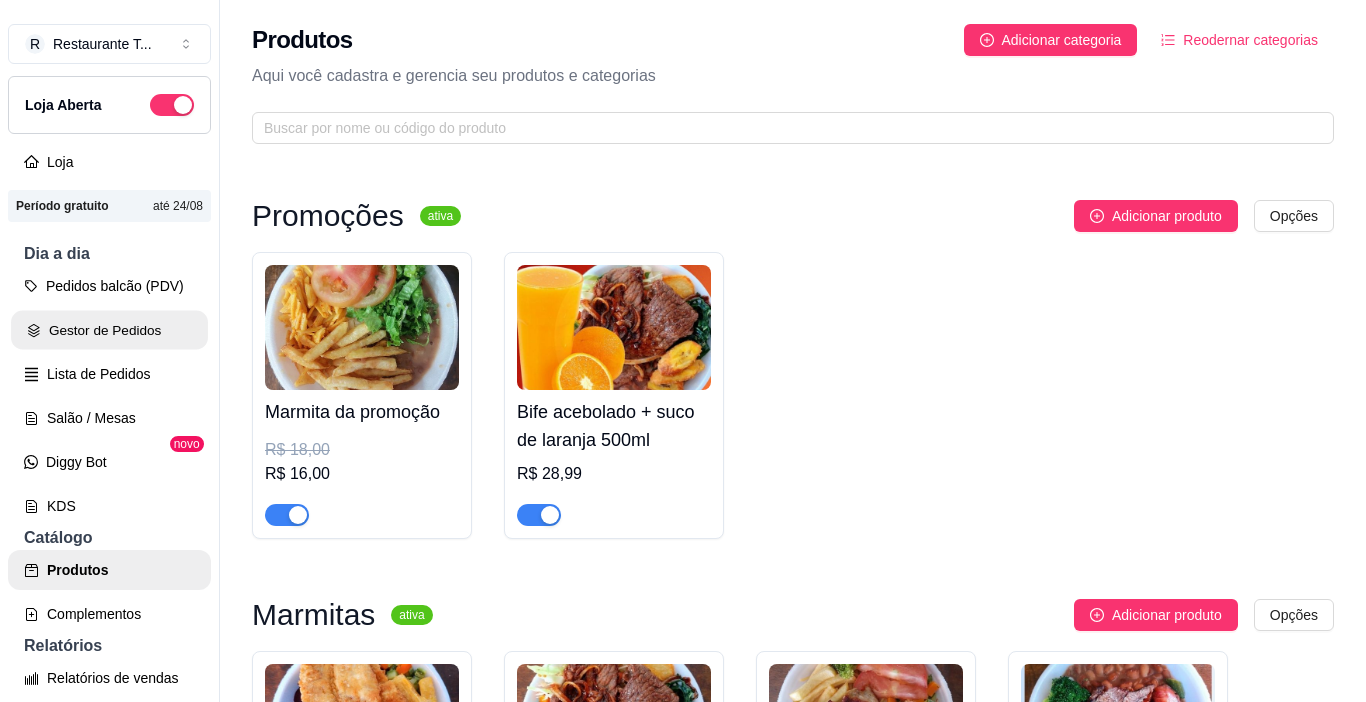 click on "Gestor de Pedidos" at bounding box center [109, 330] 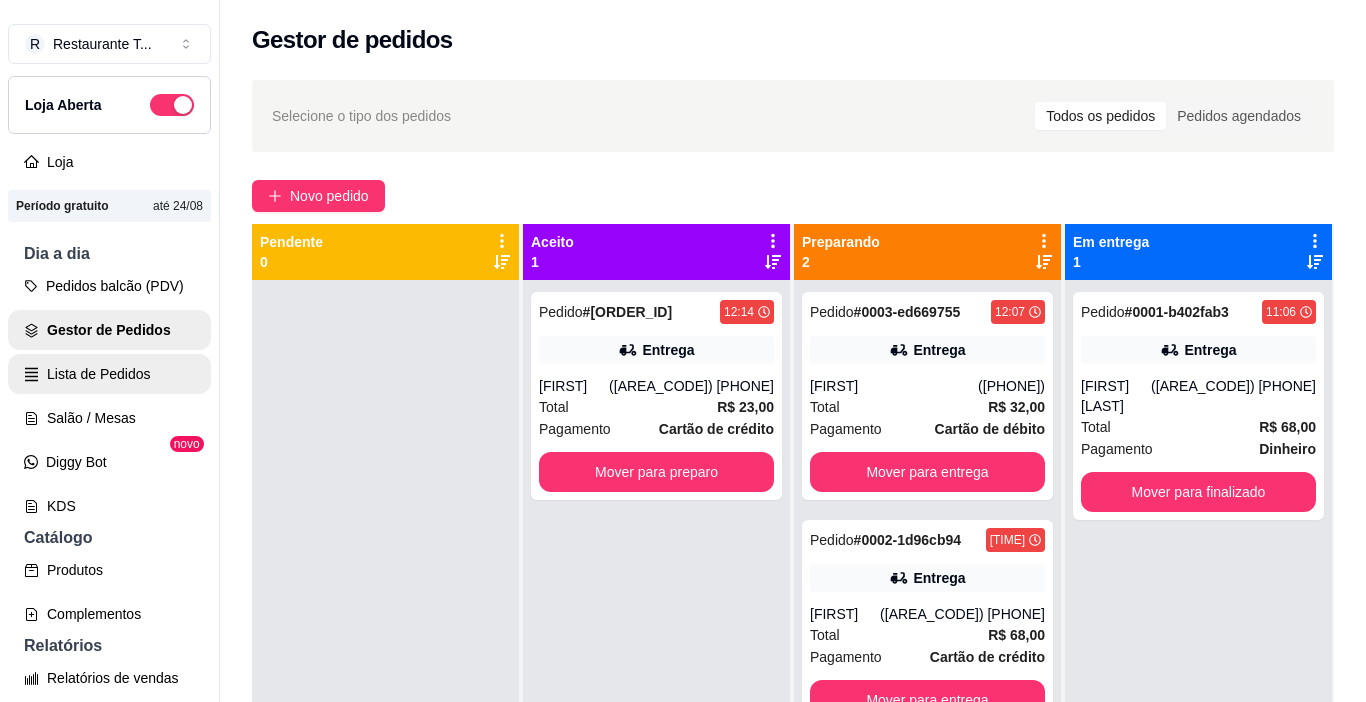 click on "Lista de Pedidos" at bounding box center [109, 374] 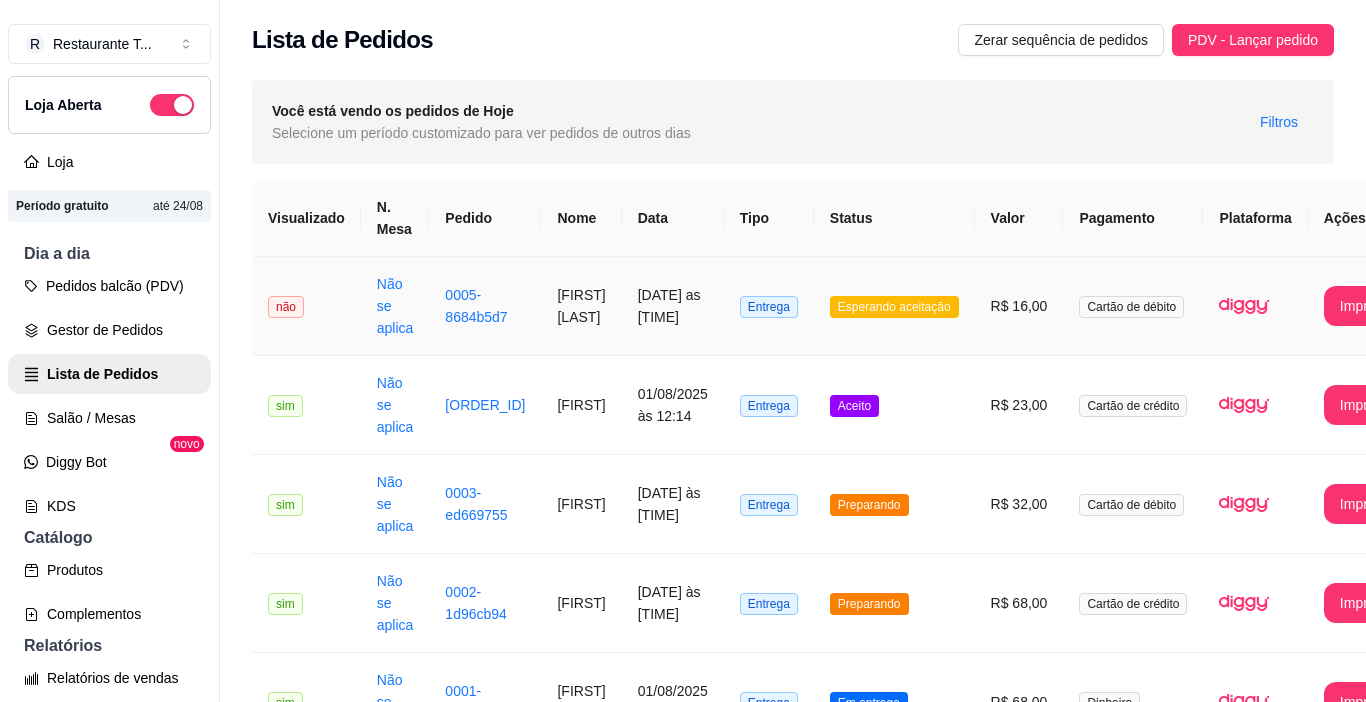 click on "[DATE] as [TIME]" at bounding box center (673, 306) 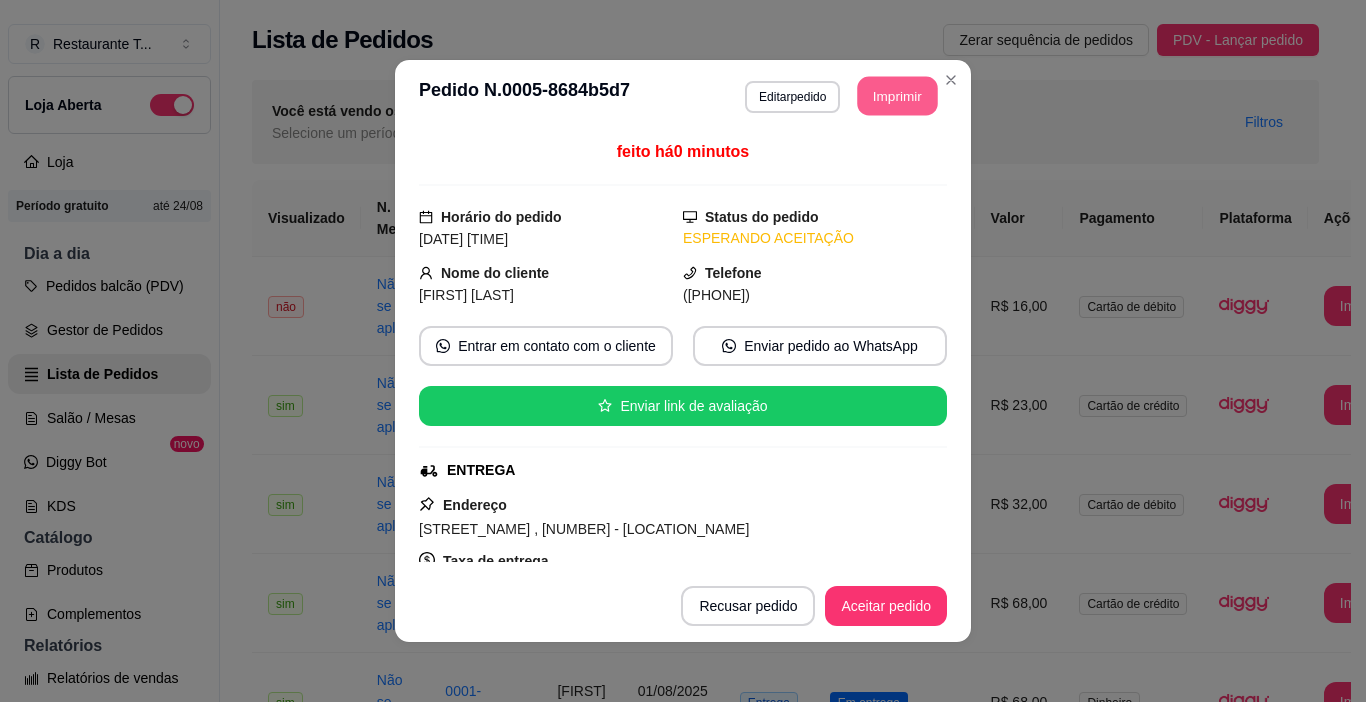 click on "Imprimir" at bounding box center [898, 96] 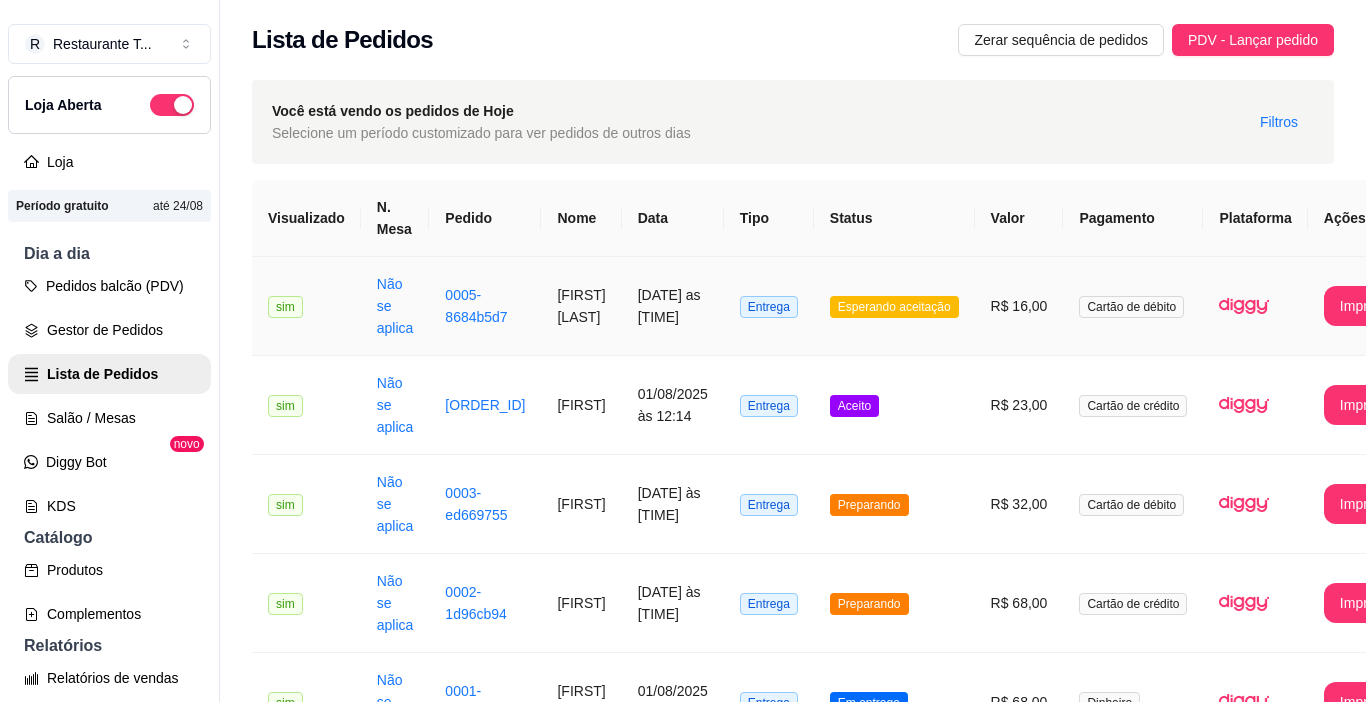 click on "Esperando aceitação" at bounding box center (894, 307) 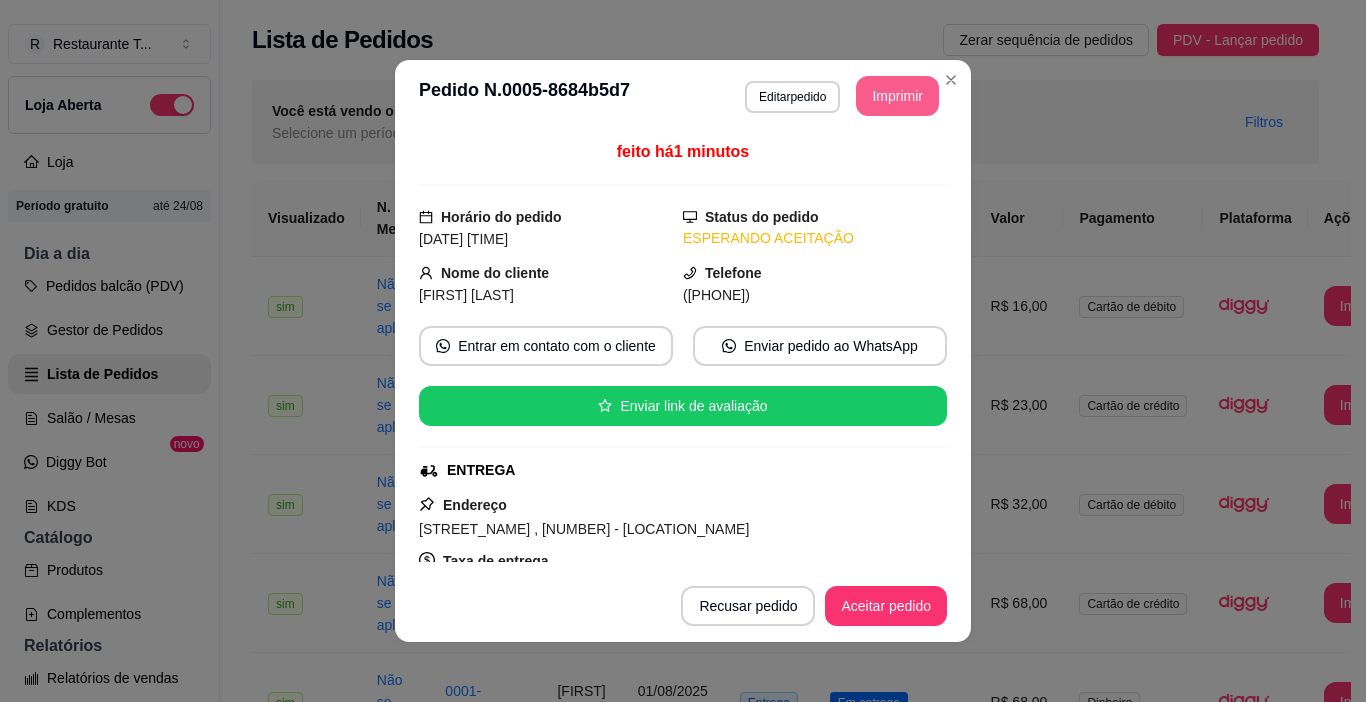 click on "Imprimir" at bounding box center [897, 96] 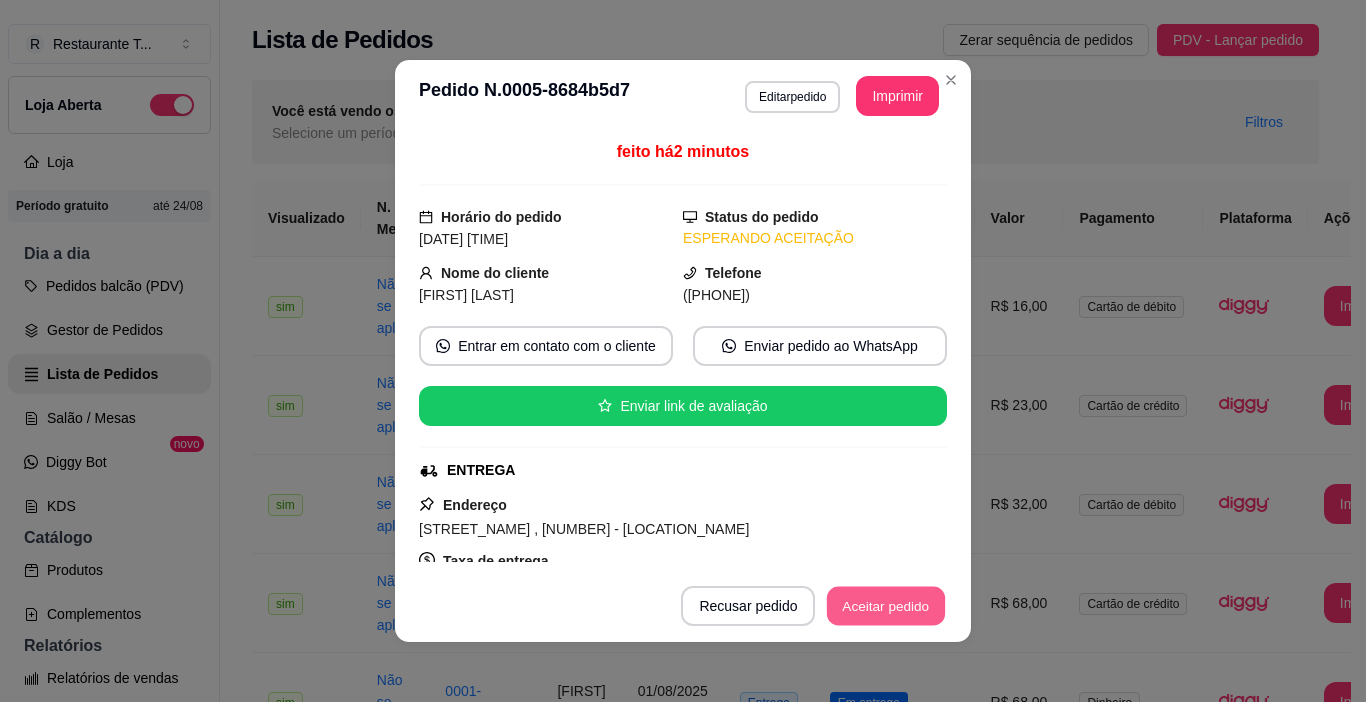 click on "Aceitar pedido" at bounding box center [886, 606] 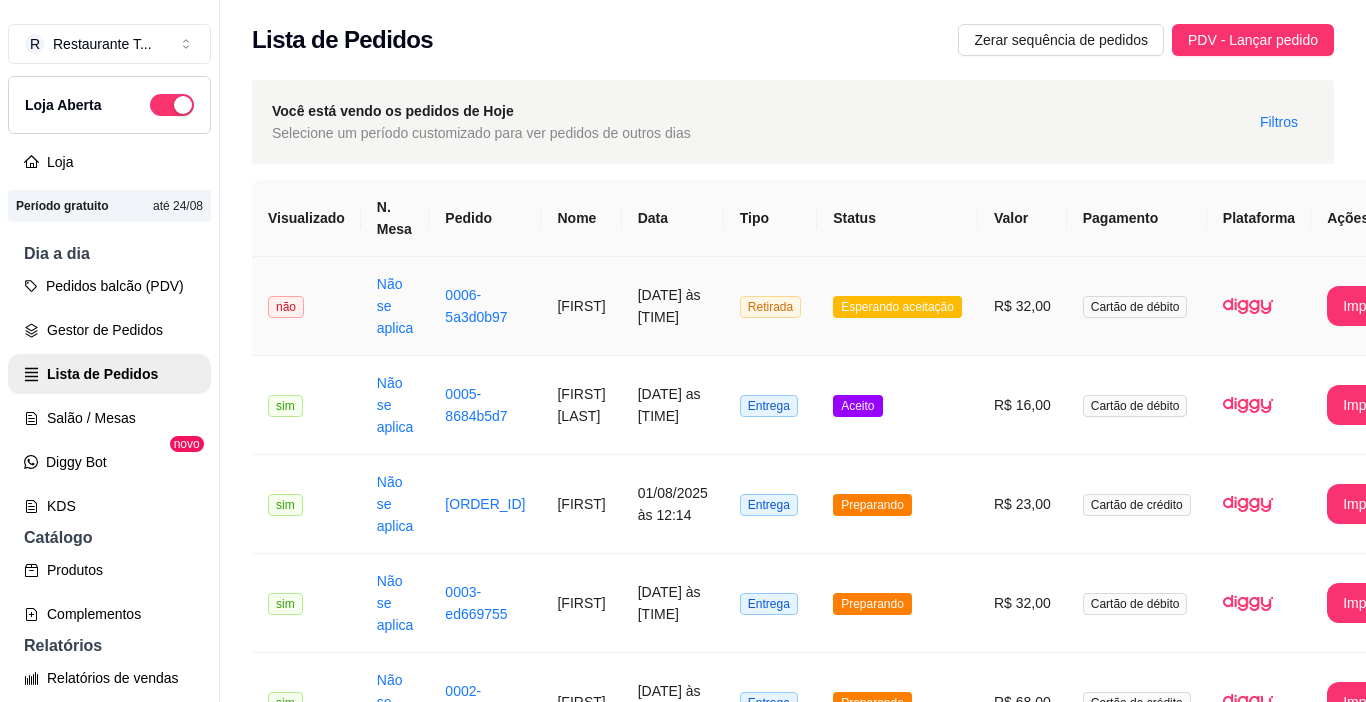 click on "Retirada" at bounding box center [770, 306] 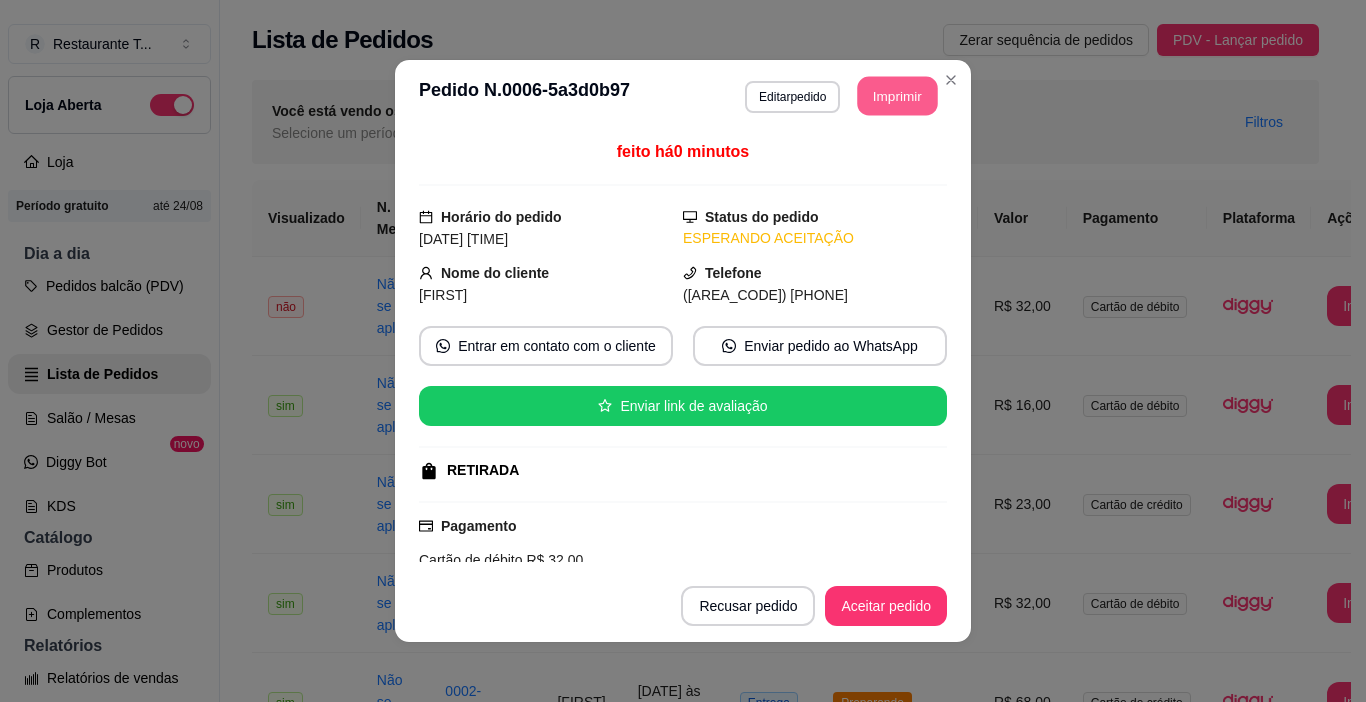 click on "Imprimir" at bounding box center (898, 96) 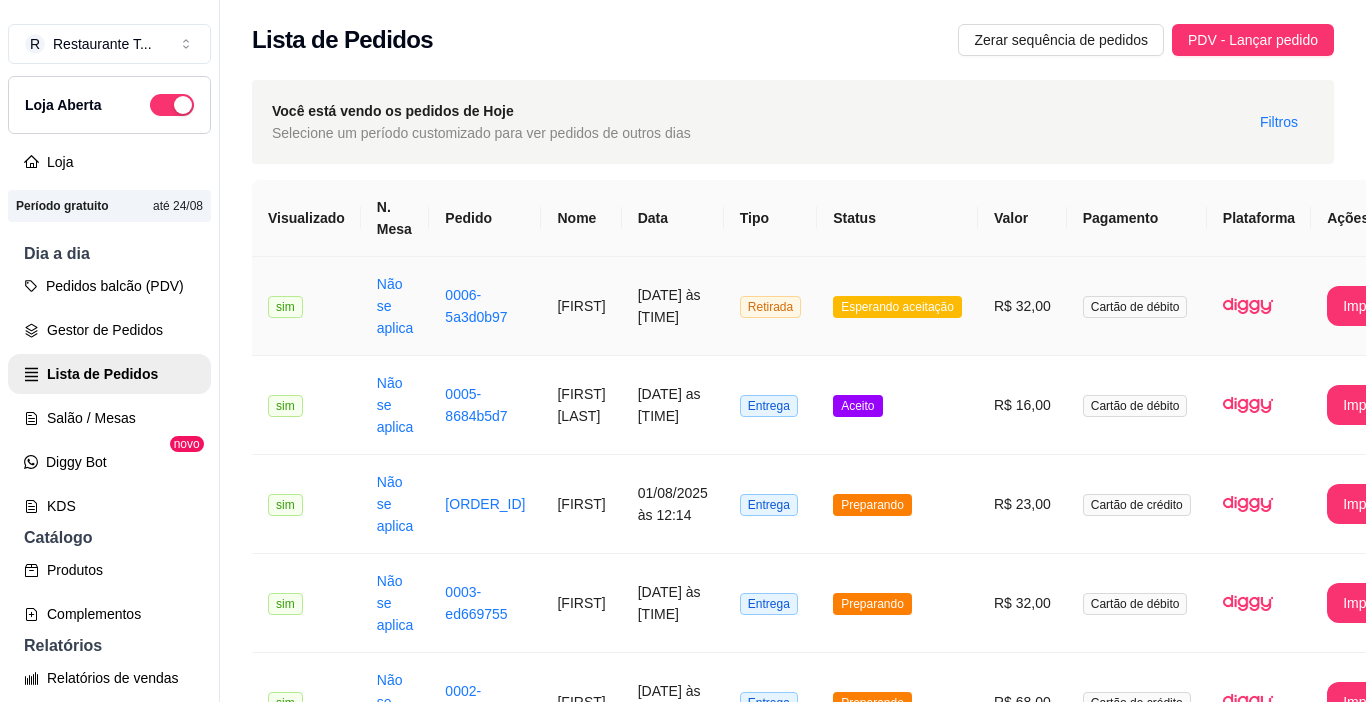 click on "Esperando aceitação" at bounding box center (897, 306) 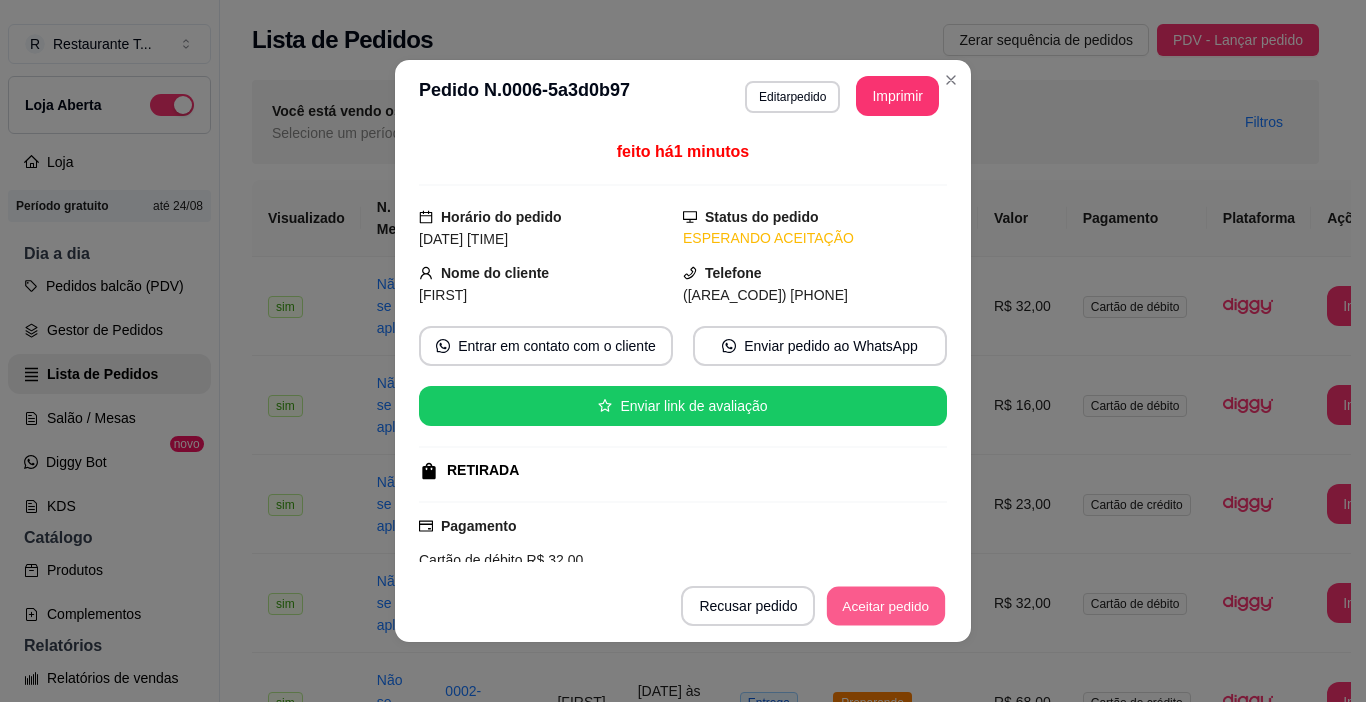 click on "Aceitar pedido" at bounding box center [886, 606] 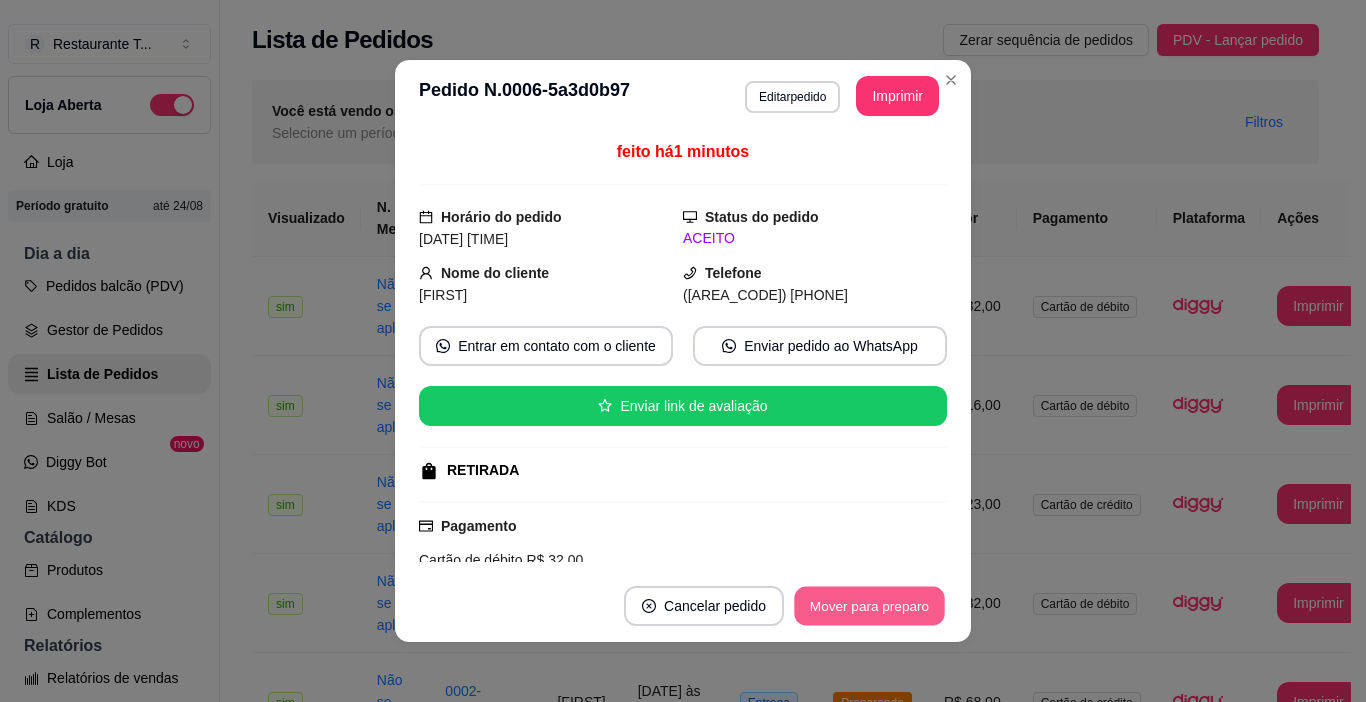 click on "Mover para preparo" at bounding box center (869, 606) 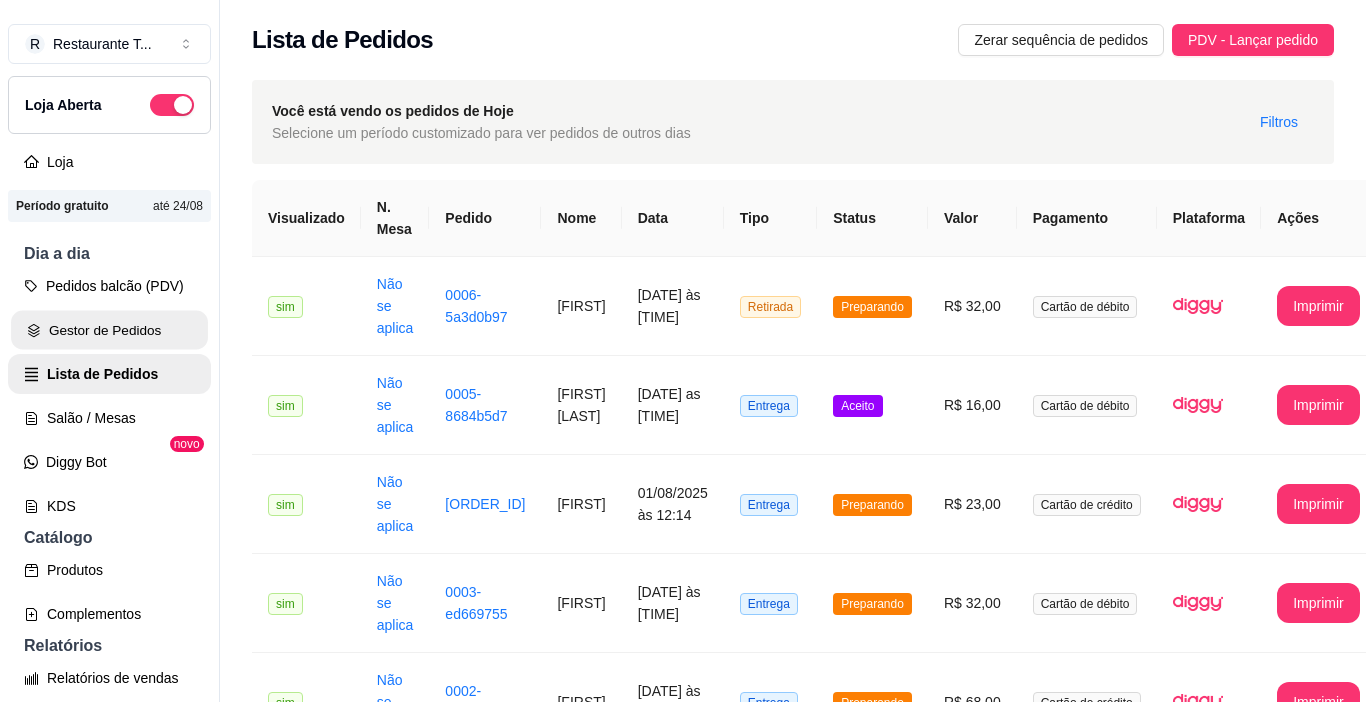 click on "Gestor de Pedidos" at bounding box center [109, 330] 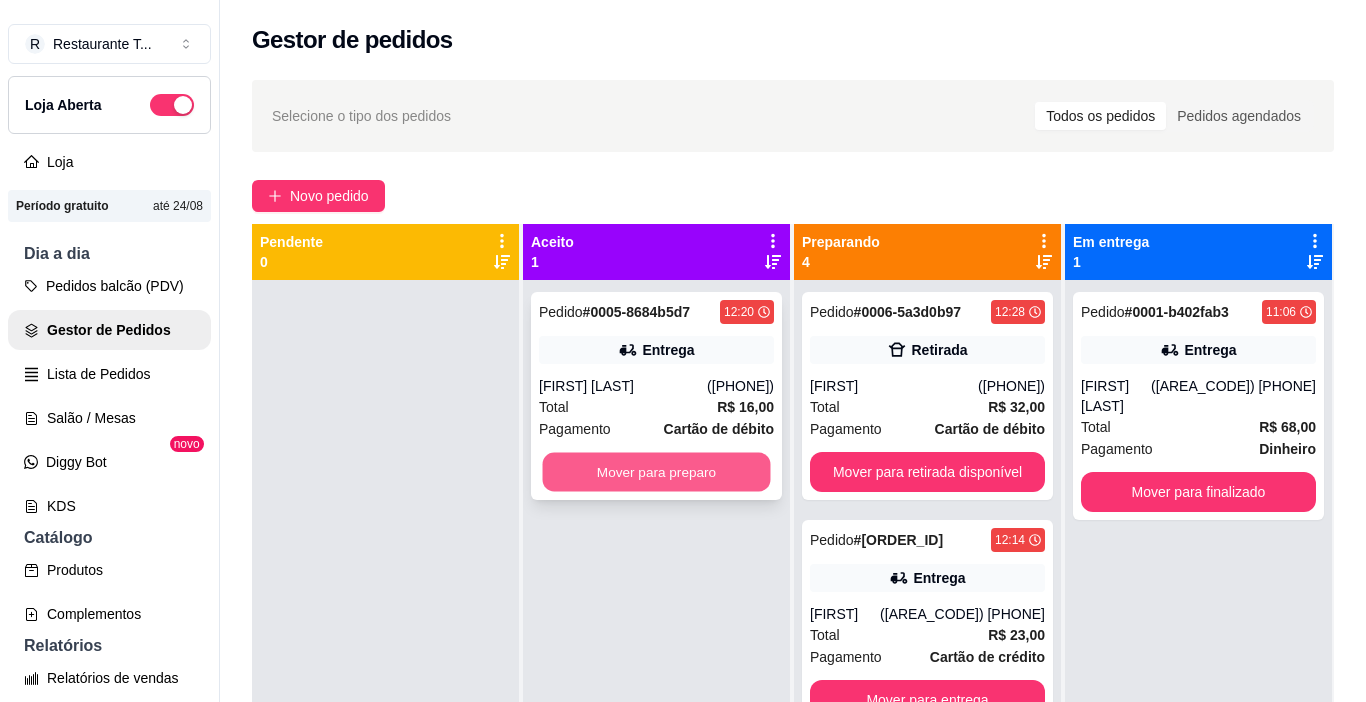 click on "Mover para preparo" at bounding box center (657, 472) 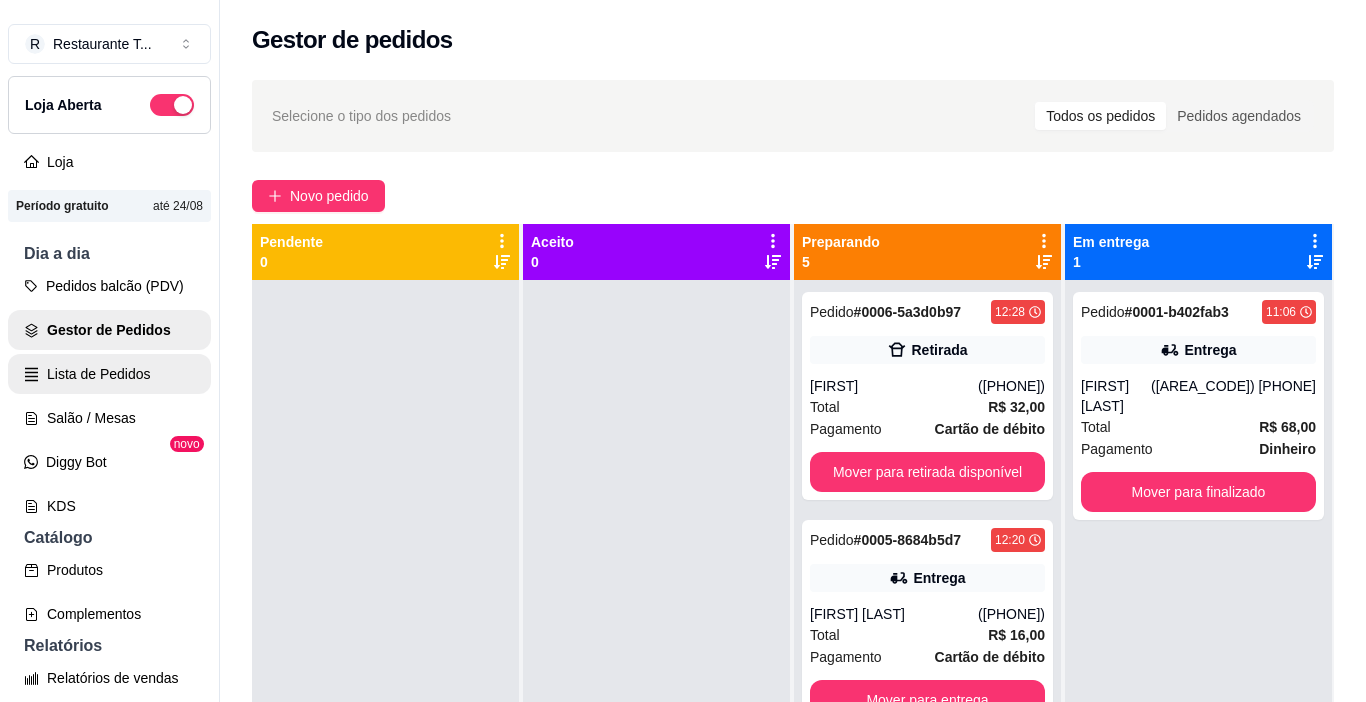 click on "Lista de Pedidos" at bounding box center [109, 374] 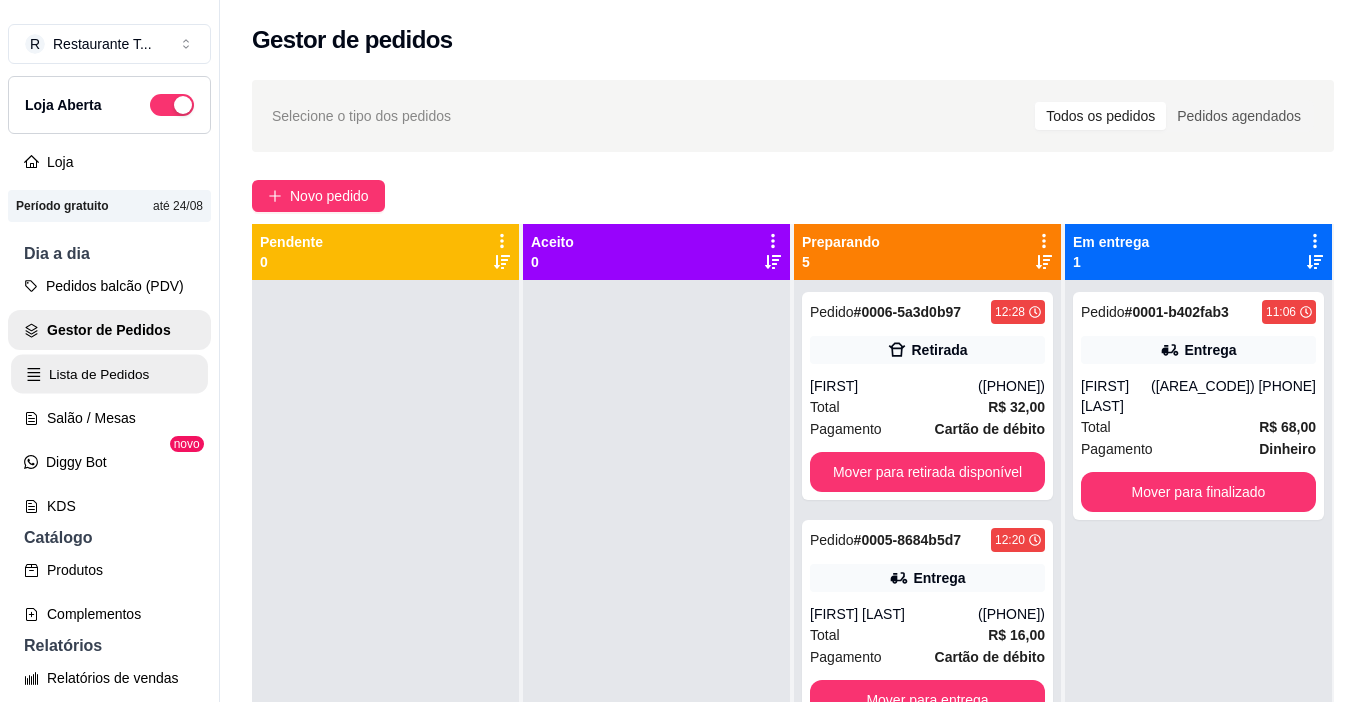 click on "Lista de Pedidos" at bounding box center [109, 374] 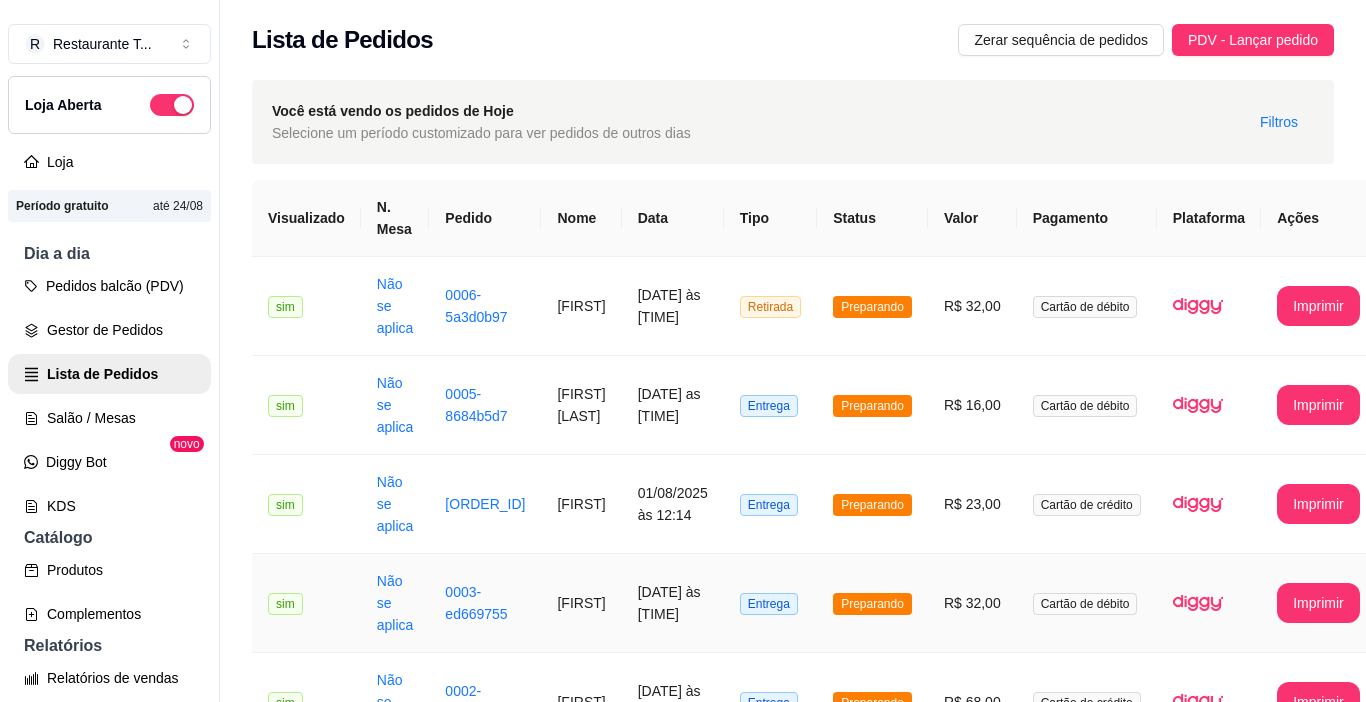 click on "[FIRST]" at bounding box center [581, 603] 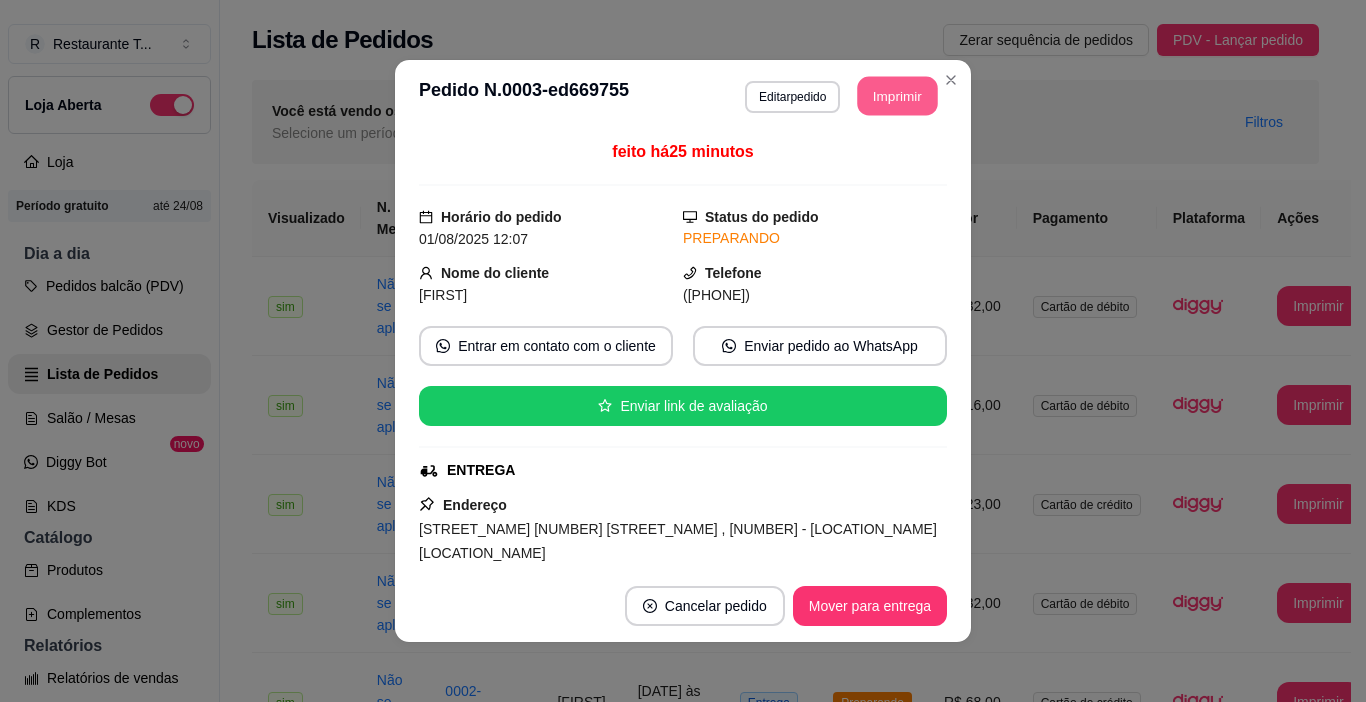 click on "Imprimir" at bounding box center (898, 96) 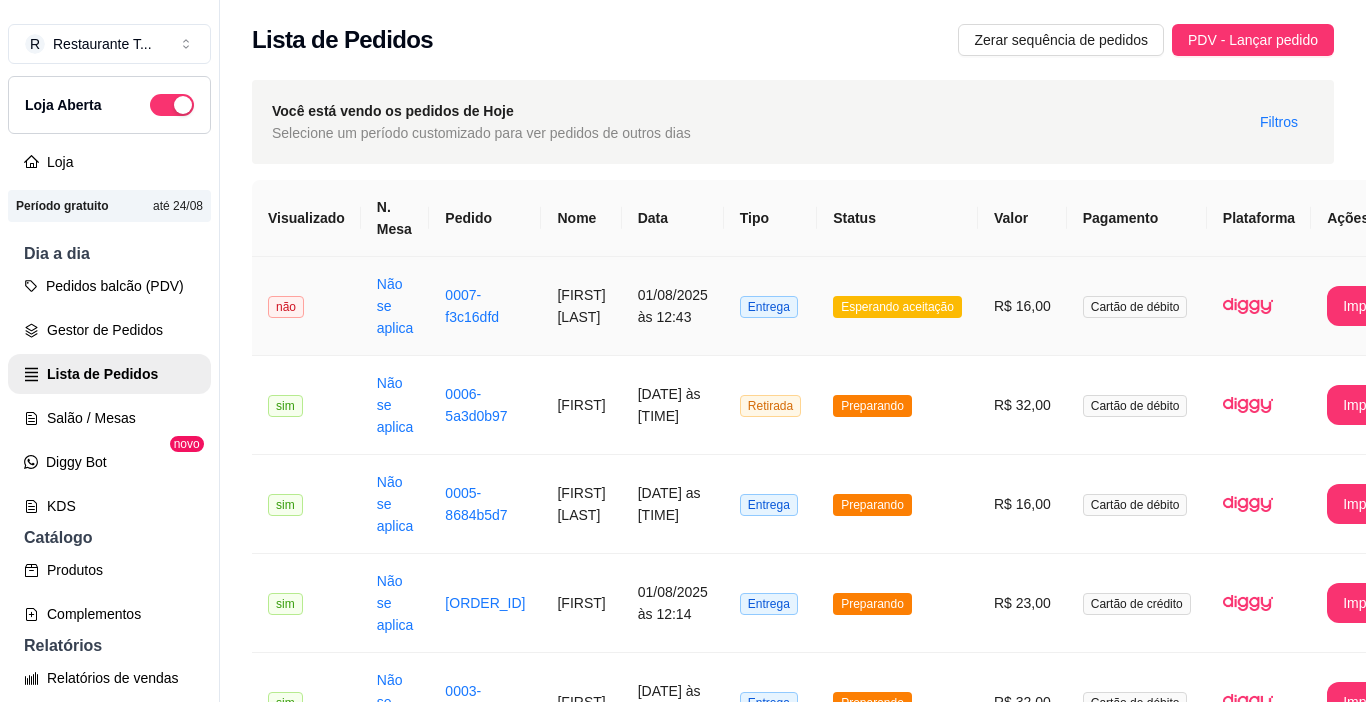 click on "Esperando aceitação" at bounding box center [897, 306] 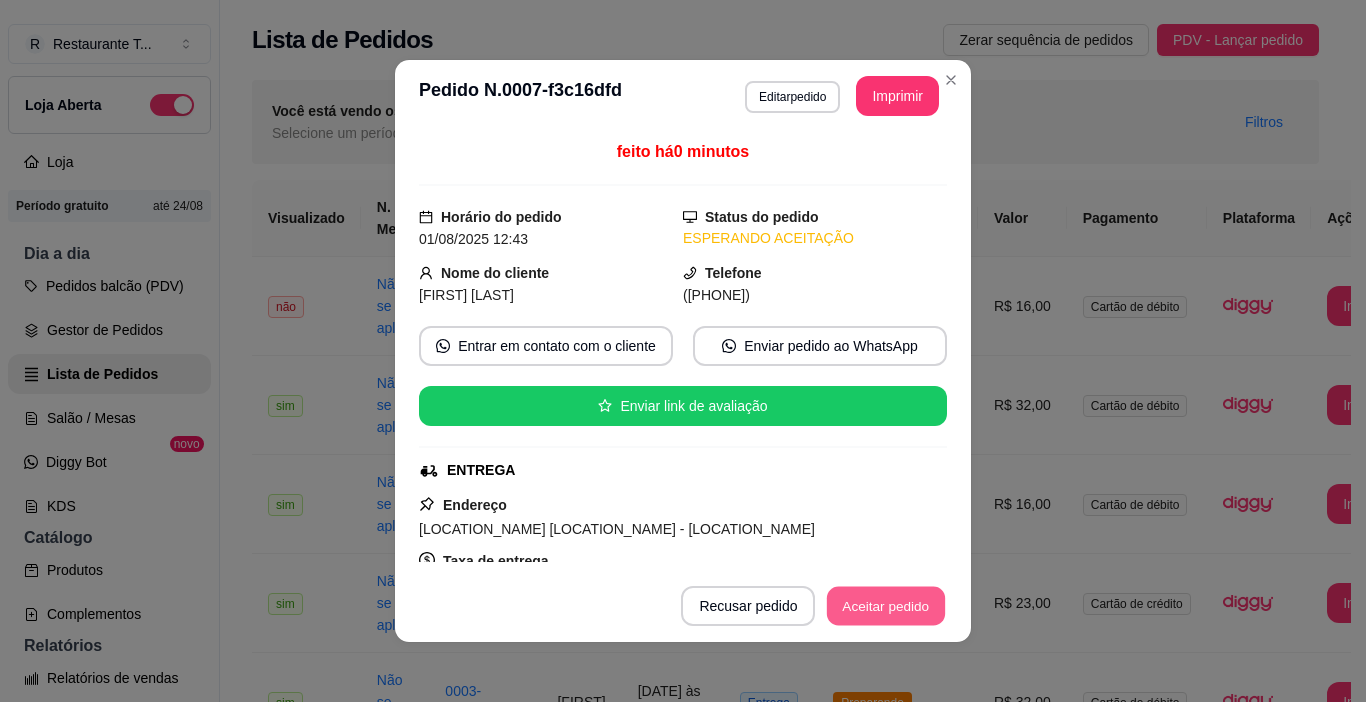 click on "Aceitar pedido" at bounding box center (886, 606) 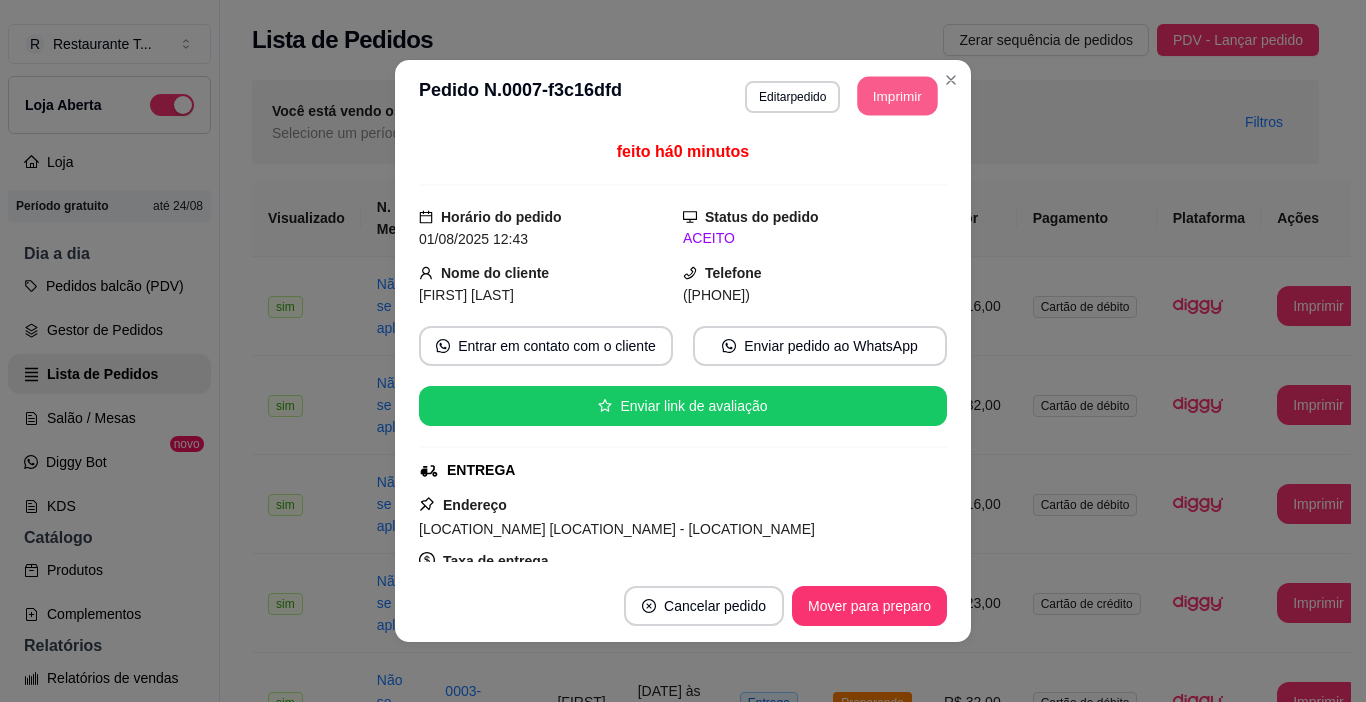 click on "Imprimir" at bounding box center [898, 96] 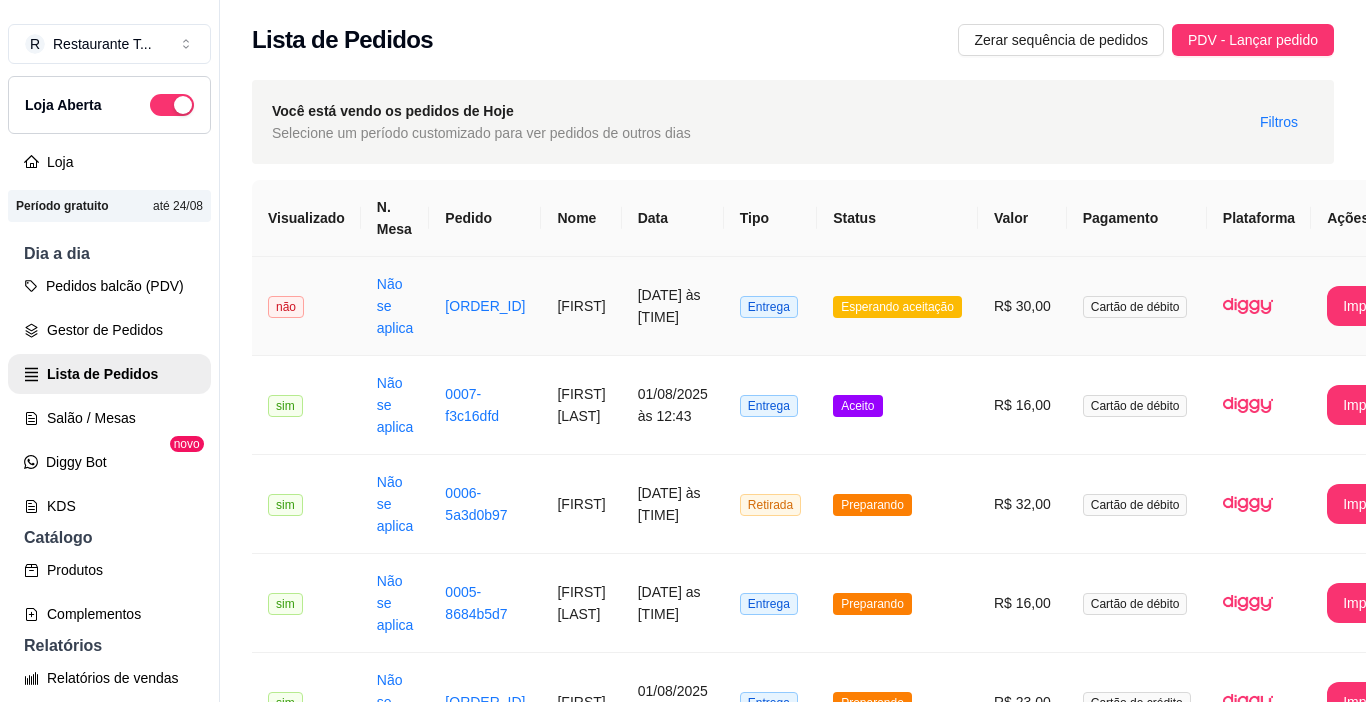 click on "Esperando aceitação" at bounding box center (897, 307) 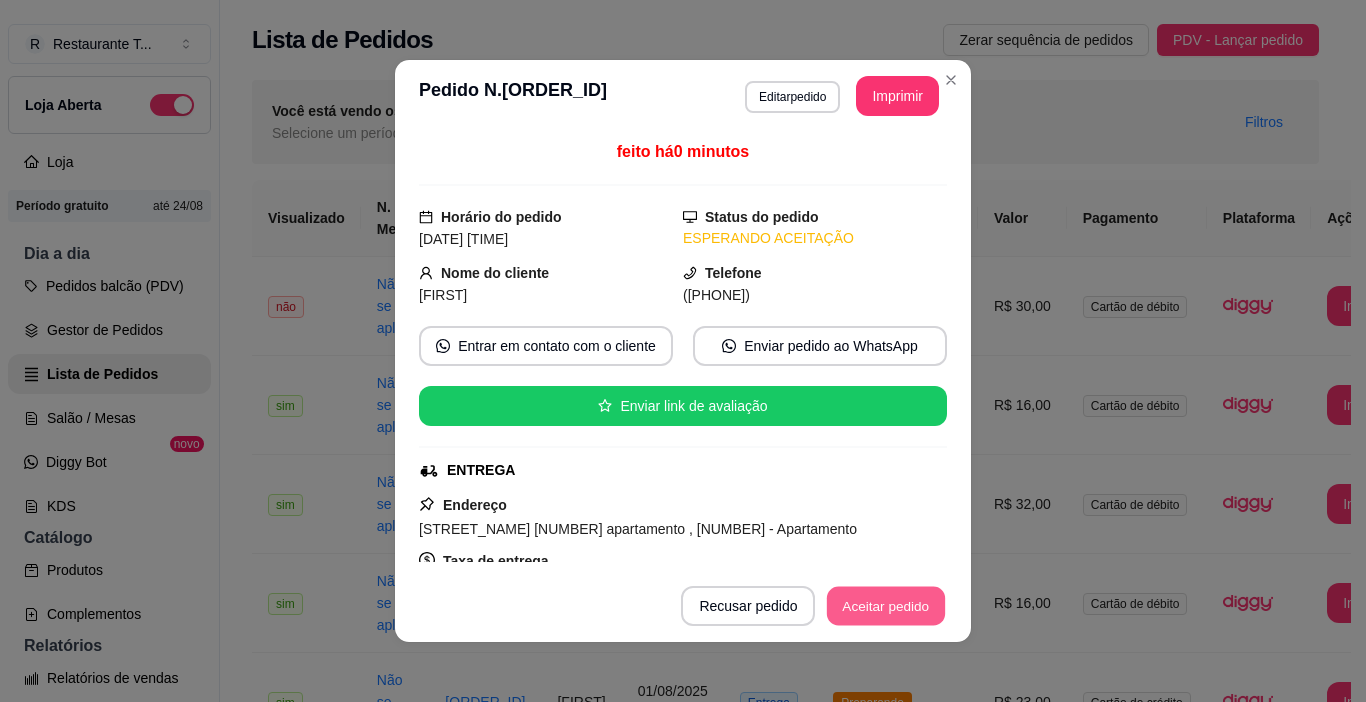 click on "Aceitar pedido" at bounding box center [886, 606] 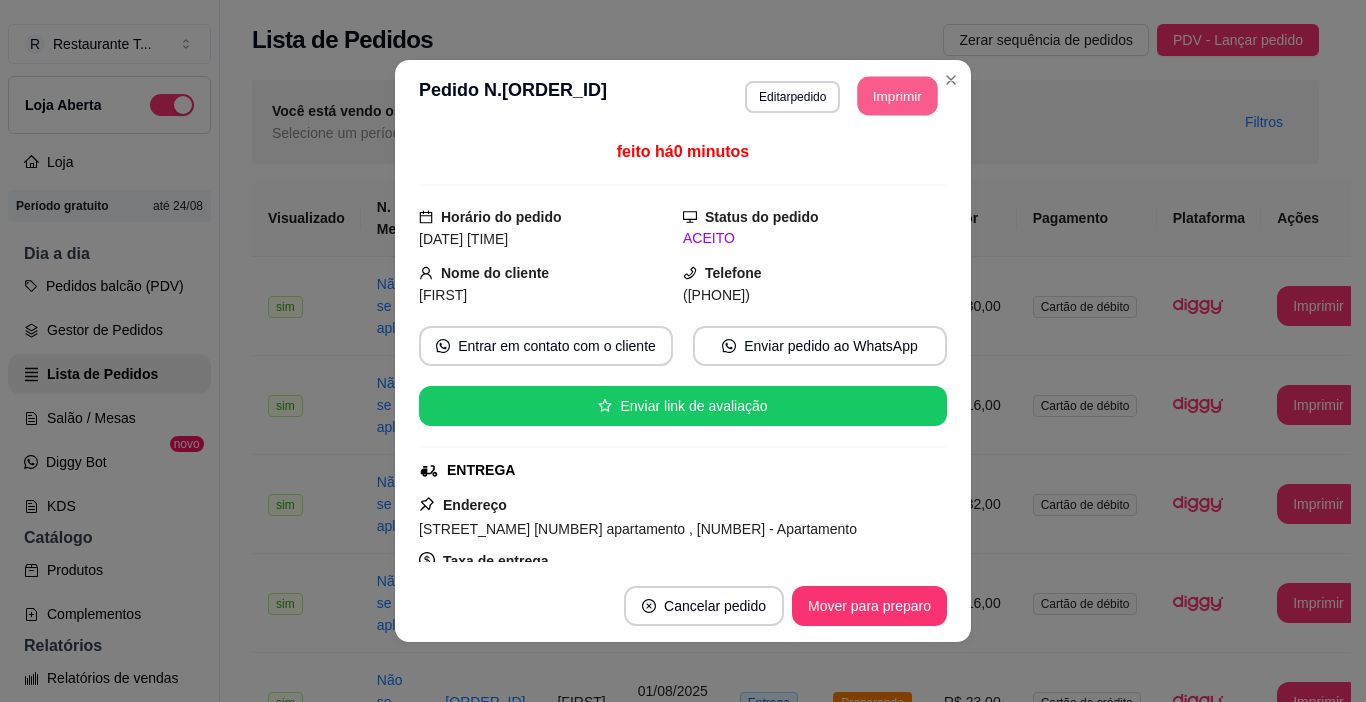 click on "Imprimir" at bounding box center [898, 96] 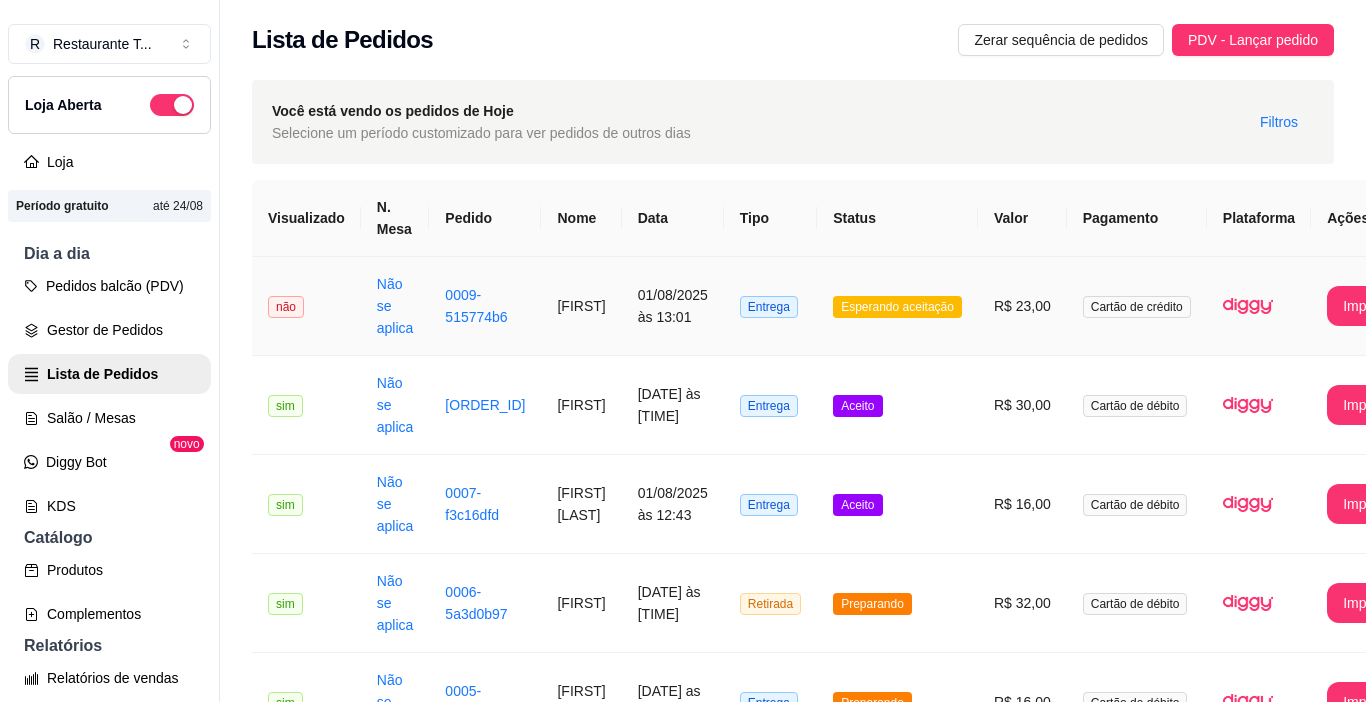 click on "Esperando aceitação" at bounding box center (897, 306) 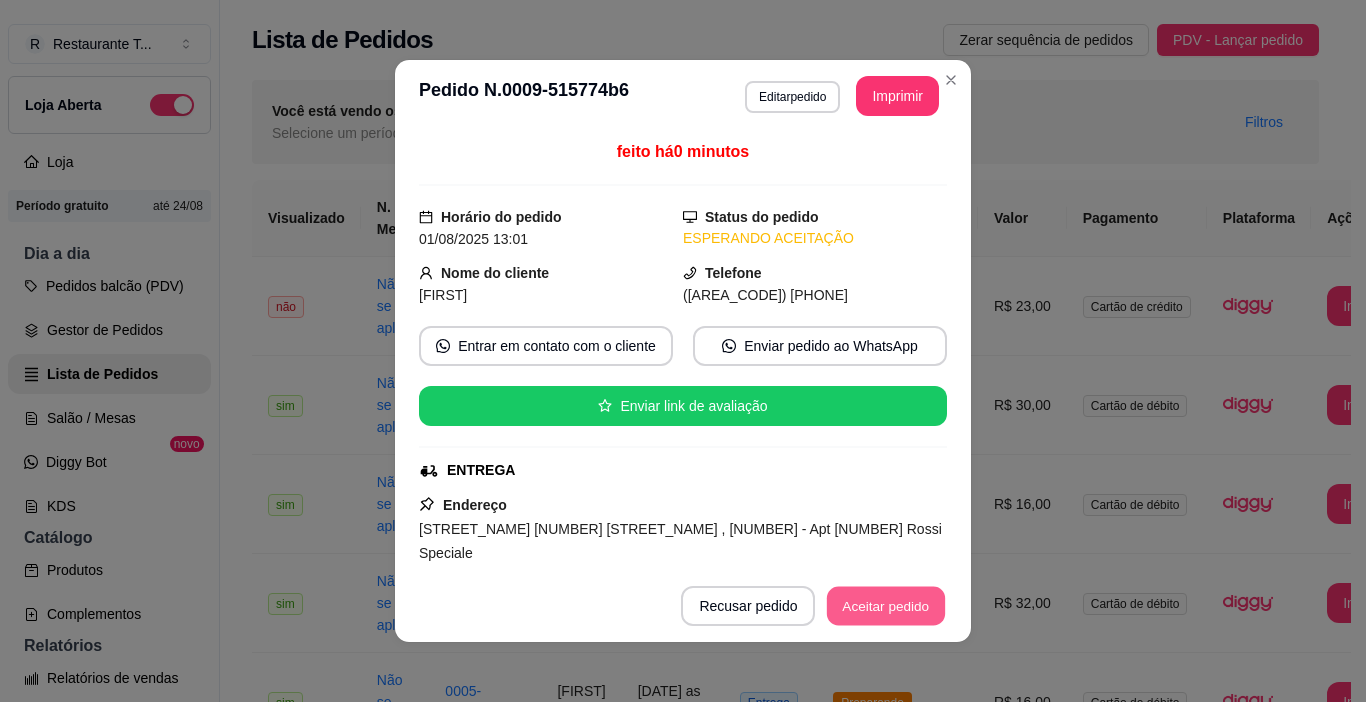 click on "Aceitar pedido" at bounding box center (886, 606) 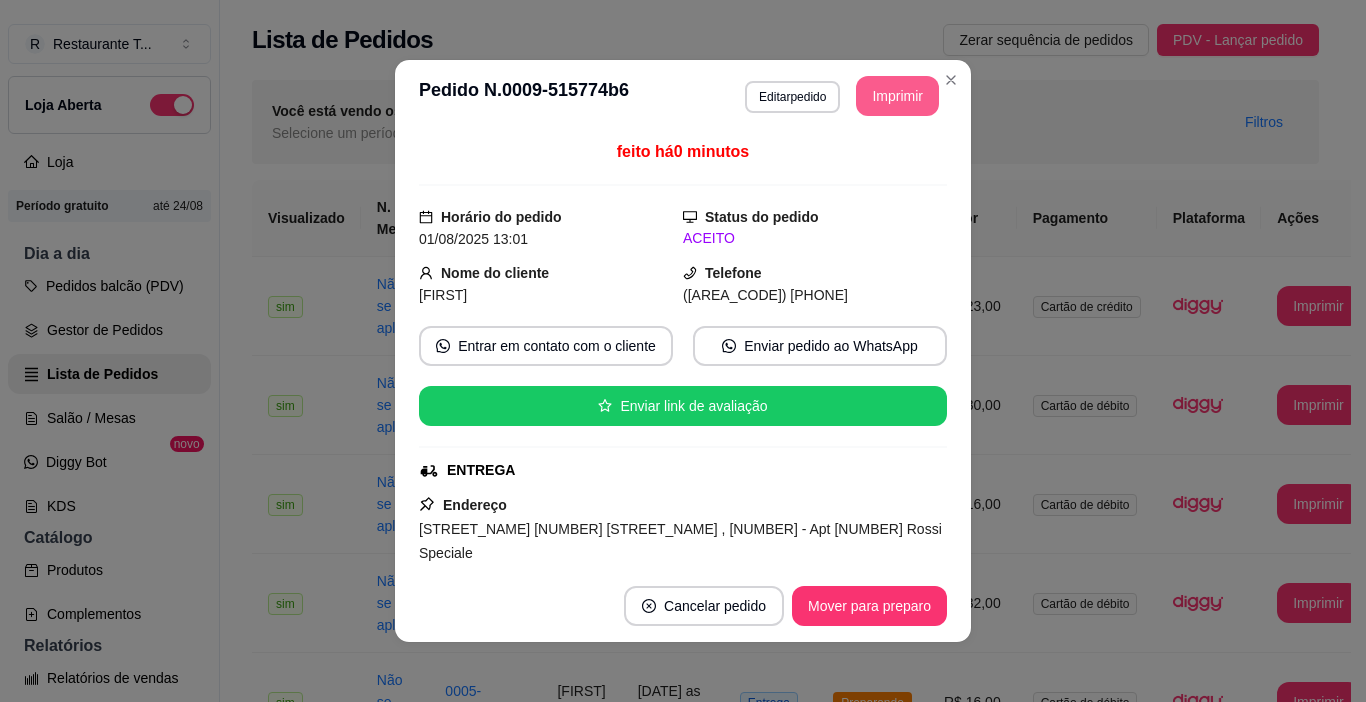 click on "Imprimir" at bounding box center (897, 96) 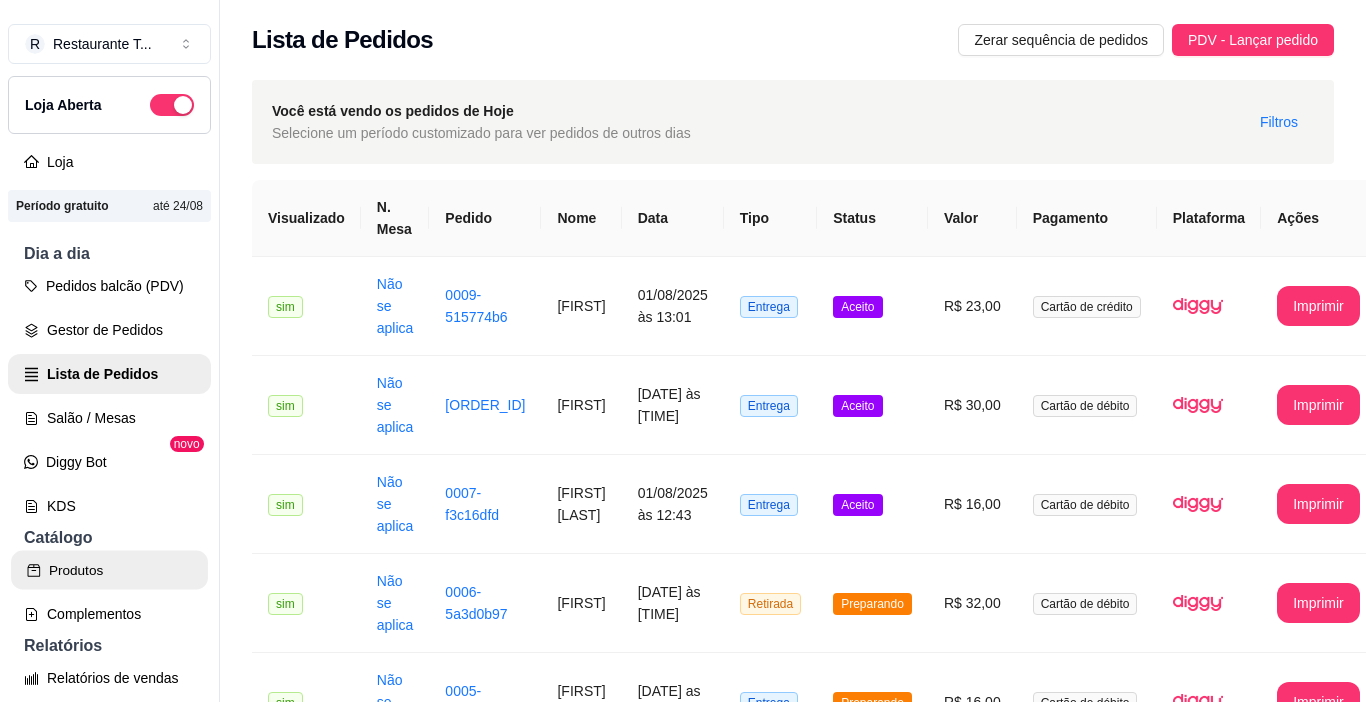 click on "Produtos" at bounding box center (109, 570) 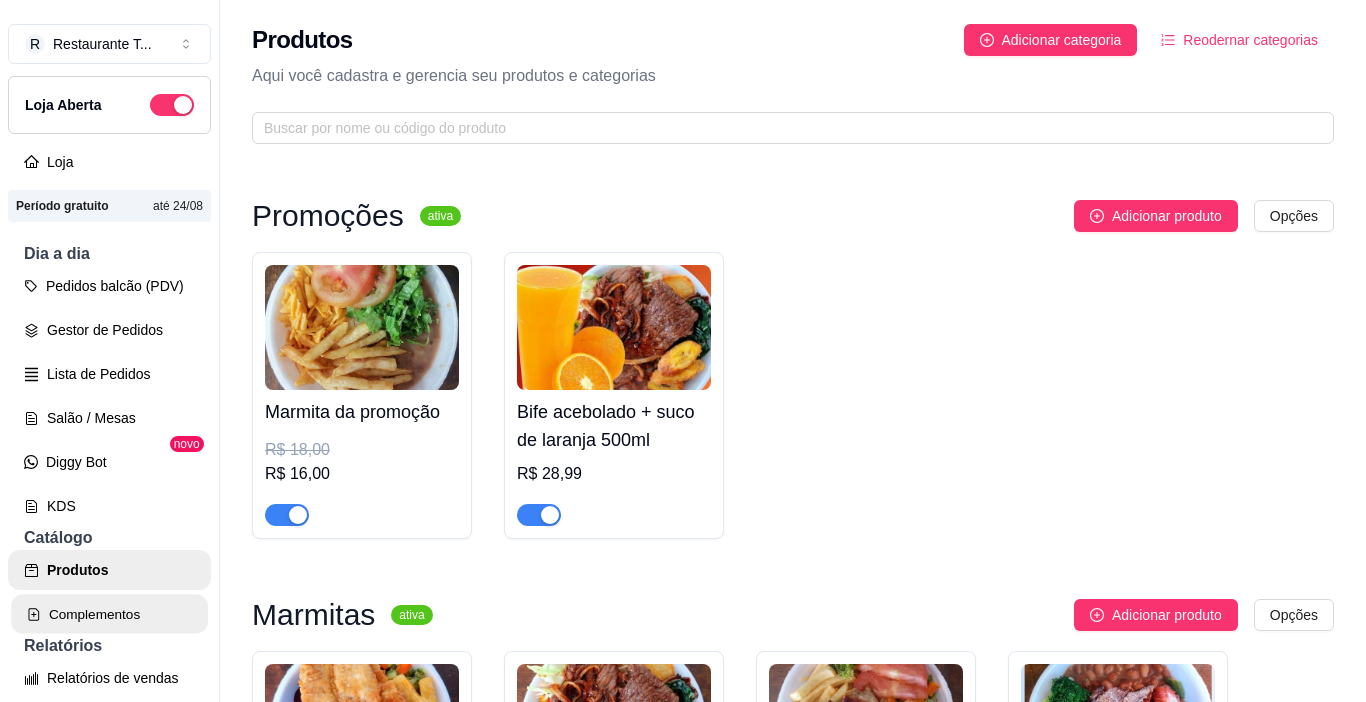 click on "Complementos" at bounding box center (109, 614) 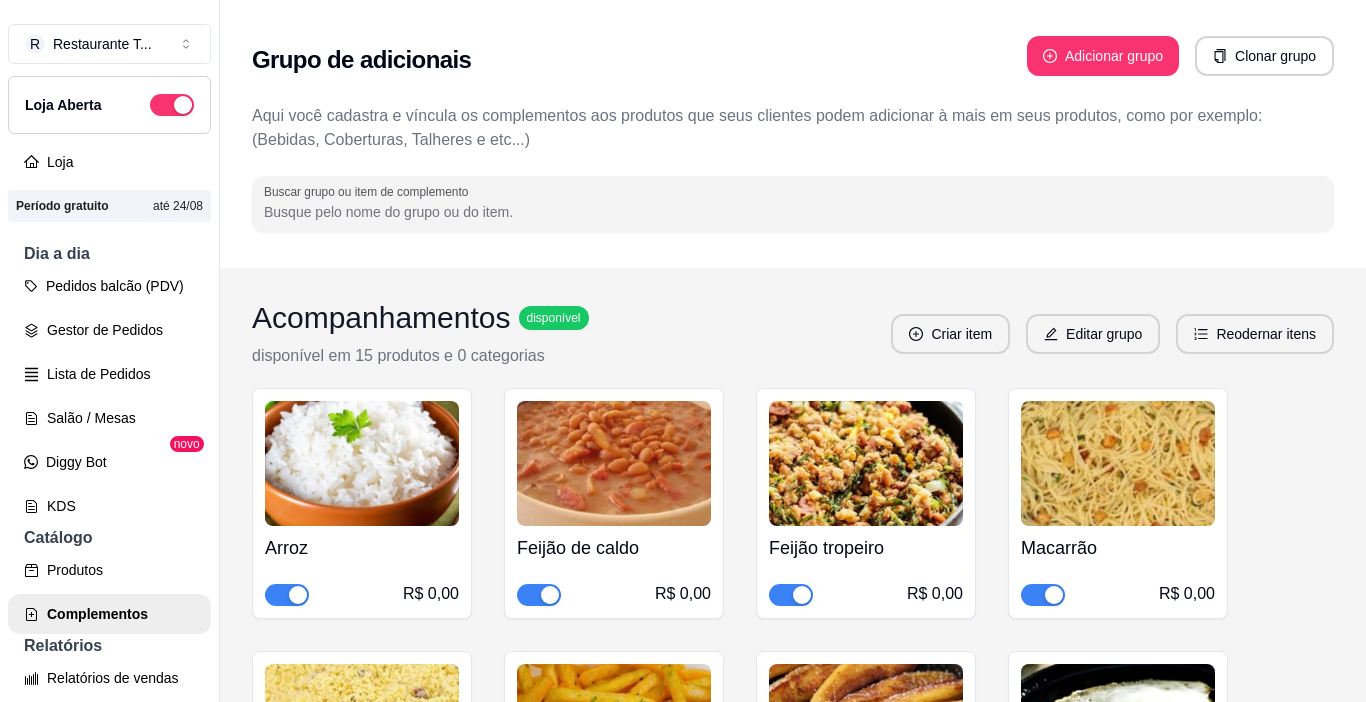 click at bounding box center [550, 1647] 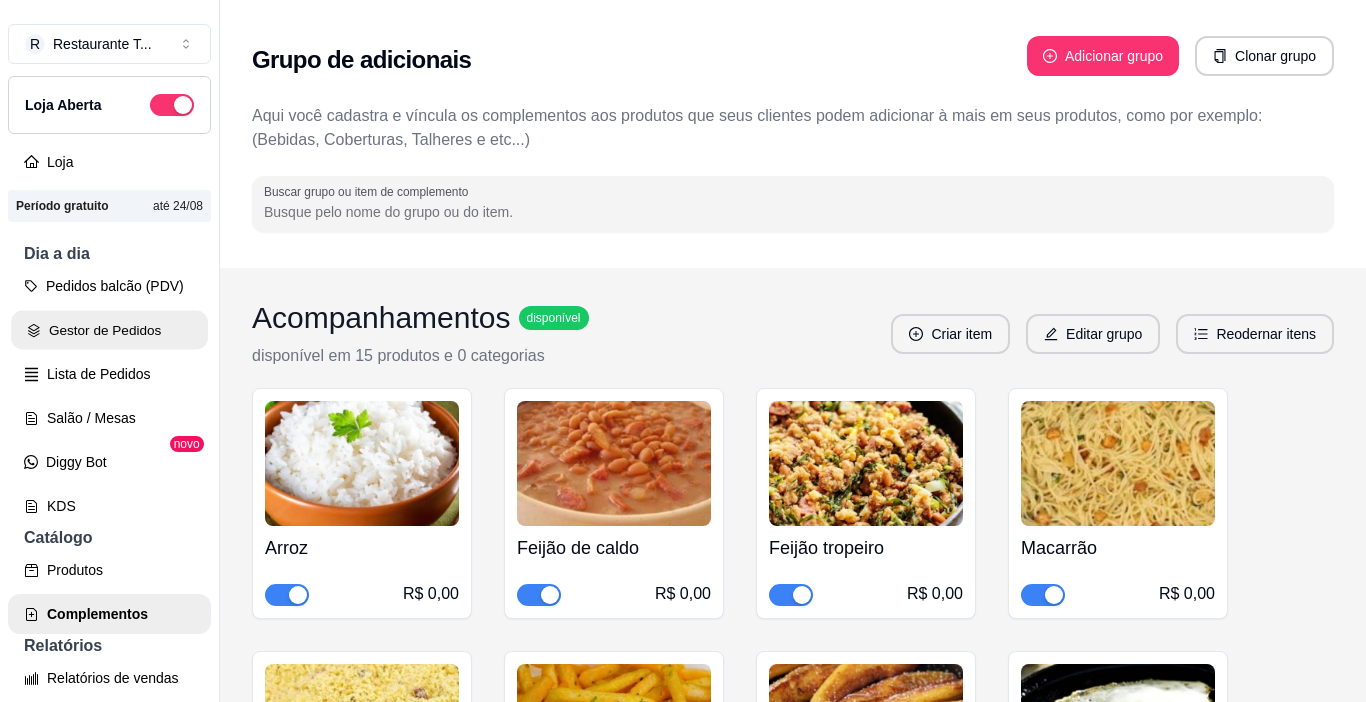 click on "Gestor de Pedidos" at bounding box center [109, 330] 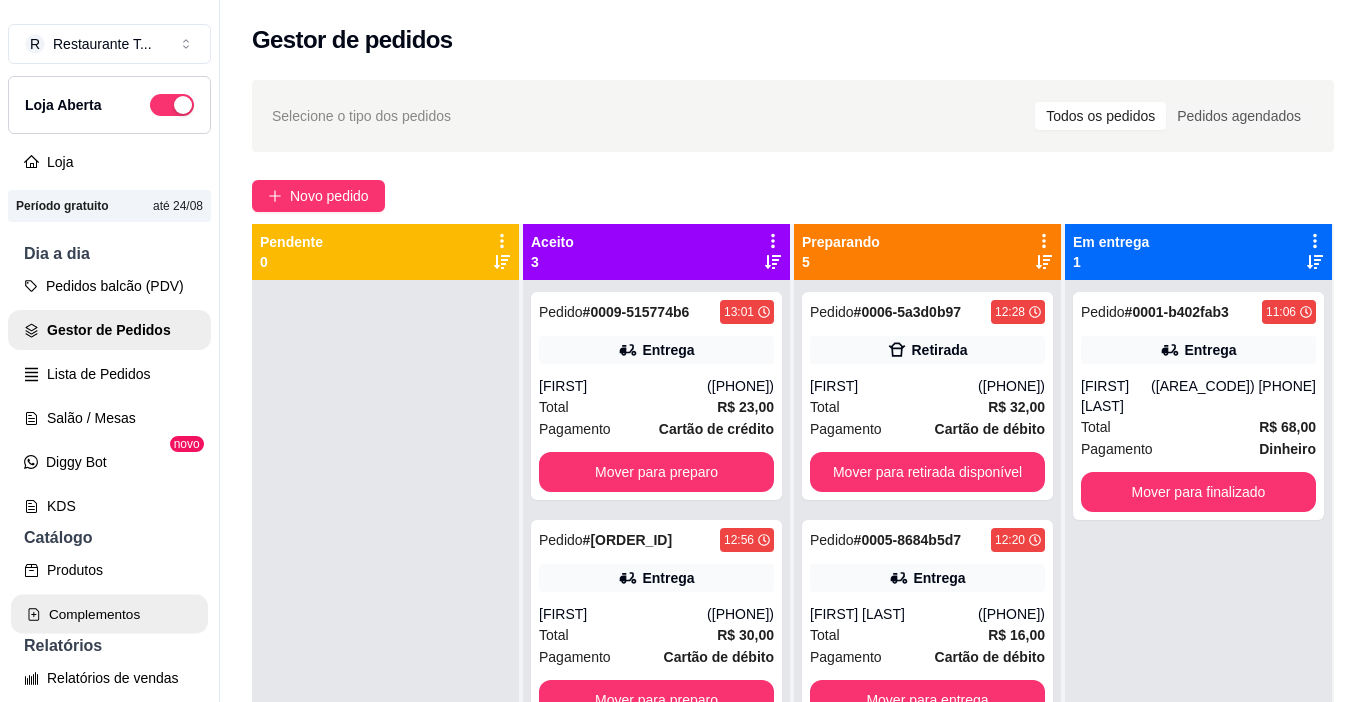 click on "Complementos" at bounding box center [109, 614] 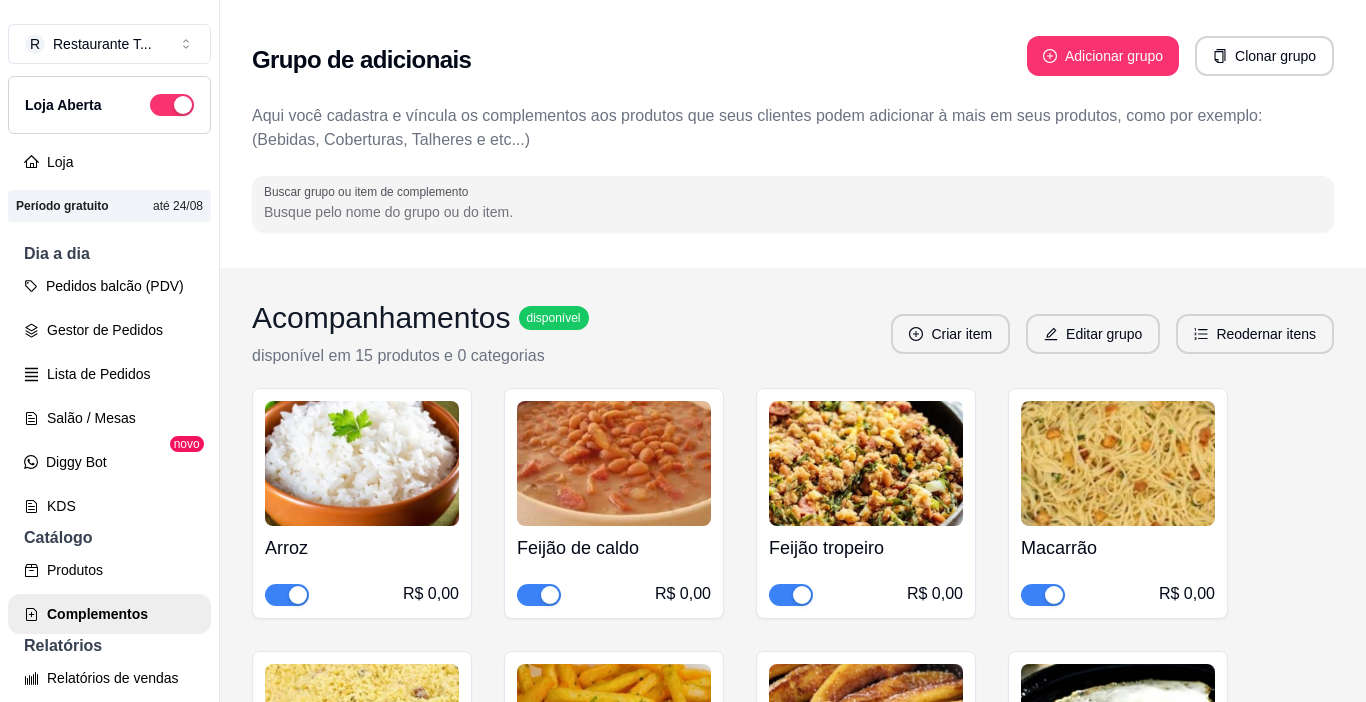 click at bounding box center (539, 1647) 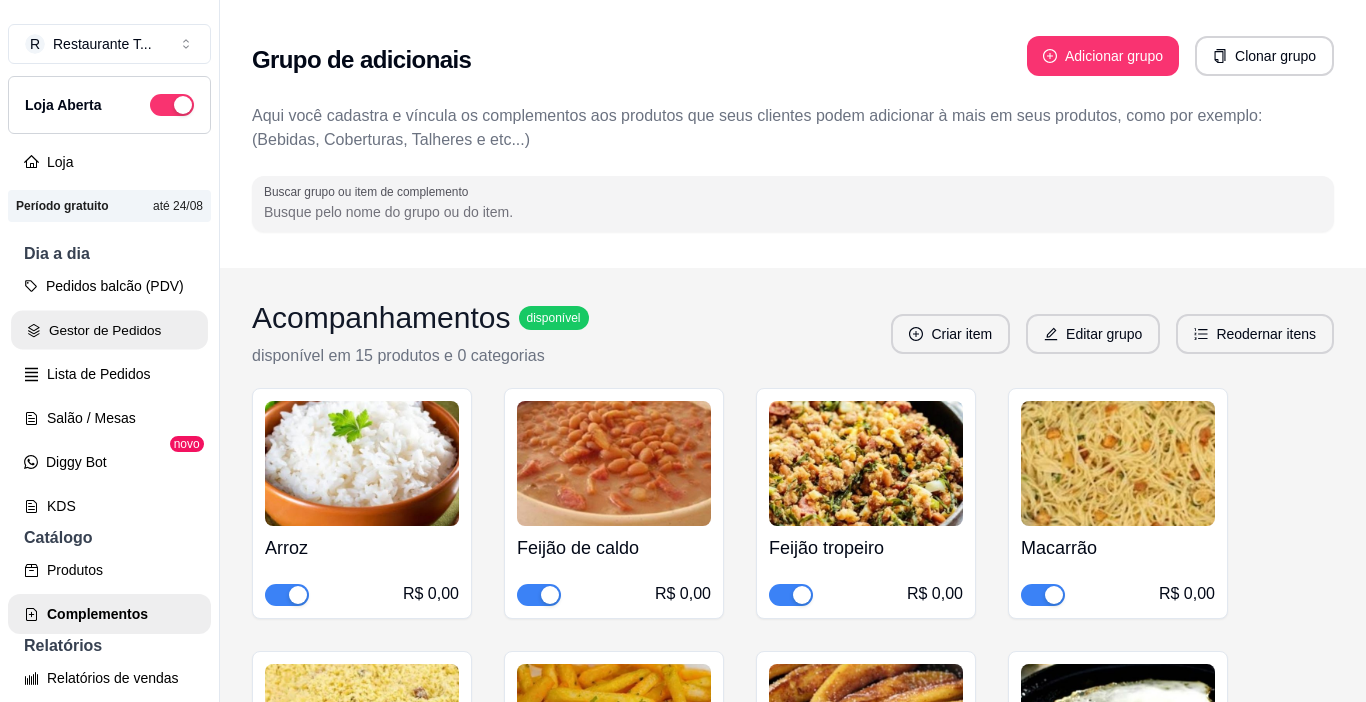click on "Gestor de Pedidos" at bounding box center (109, 330) 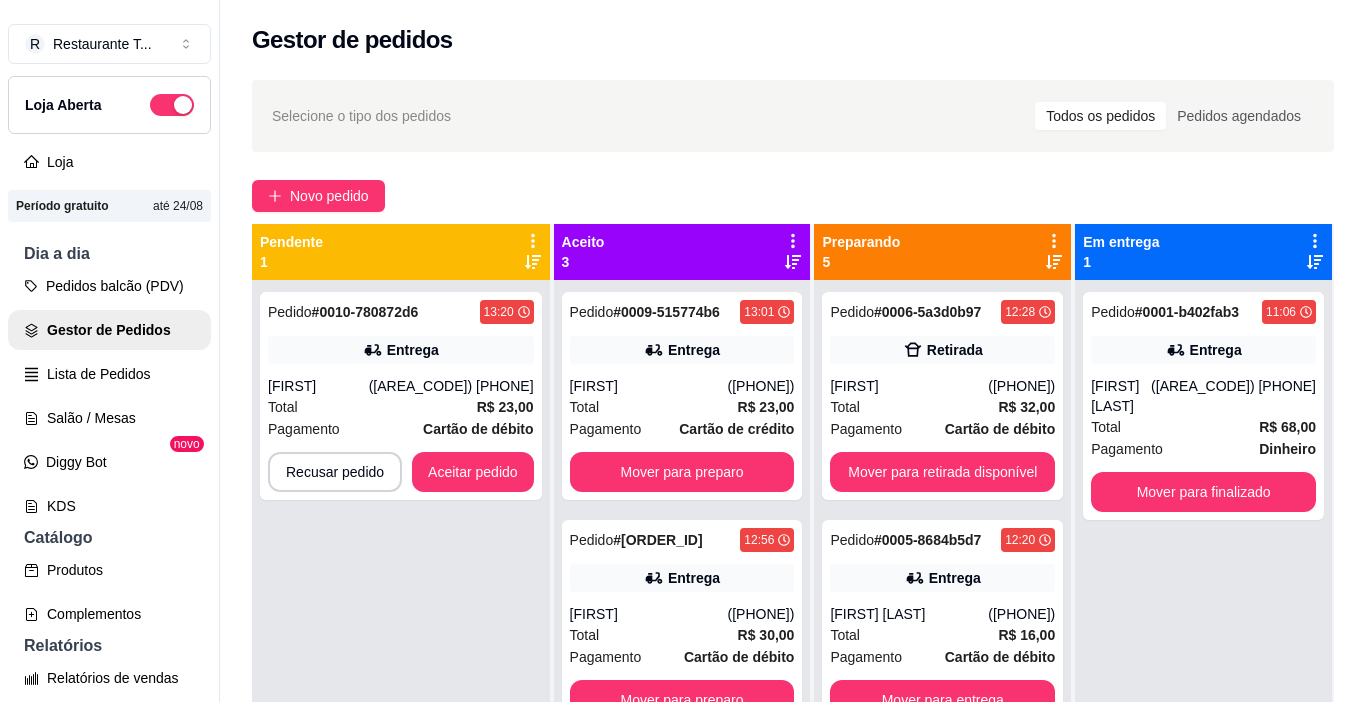 click on "Pedido  # [ORDER_ID] [TIME] Entrega [FIRST] ([PHONE]) Total R$ 23,00 Pagamento Cartão de débito Recusar pedido Aceitar pedido" at bounding box center [401, 631] 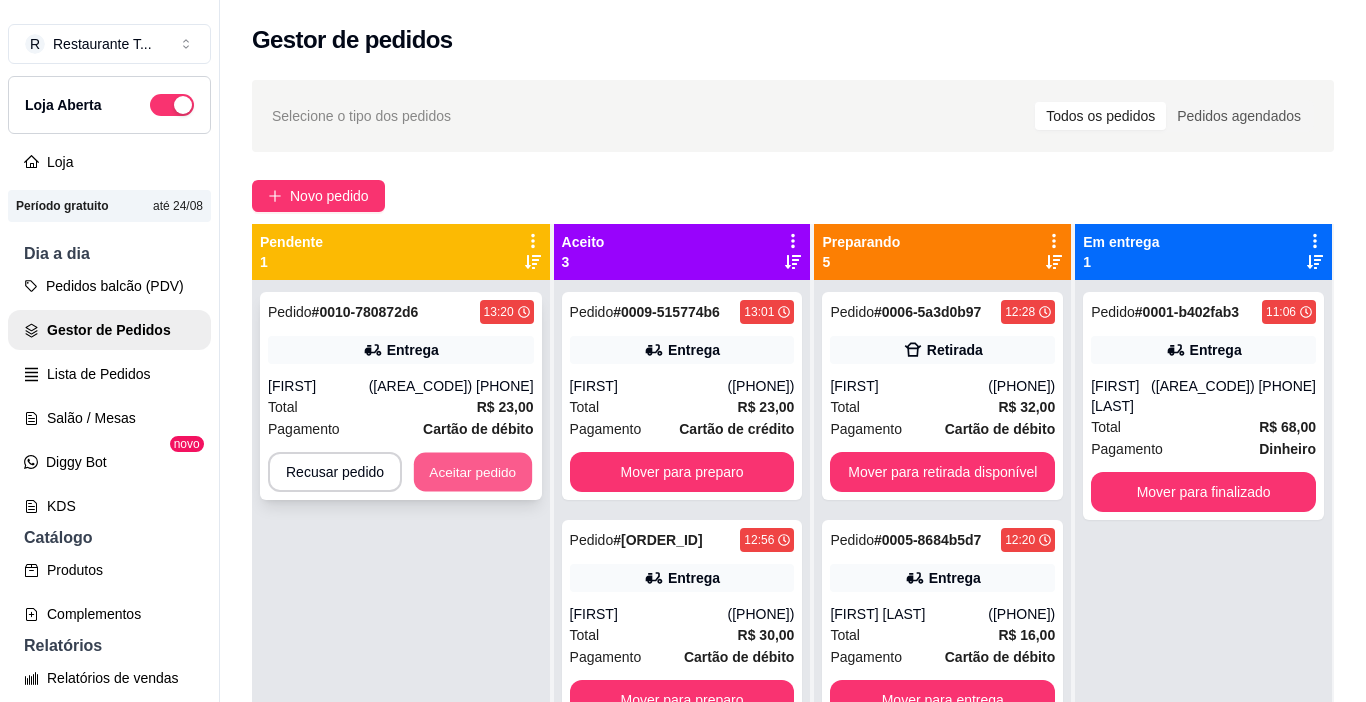 click on "Aceitar pedido" at bounding box center (473, 472) 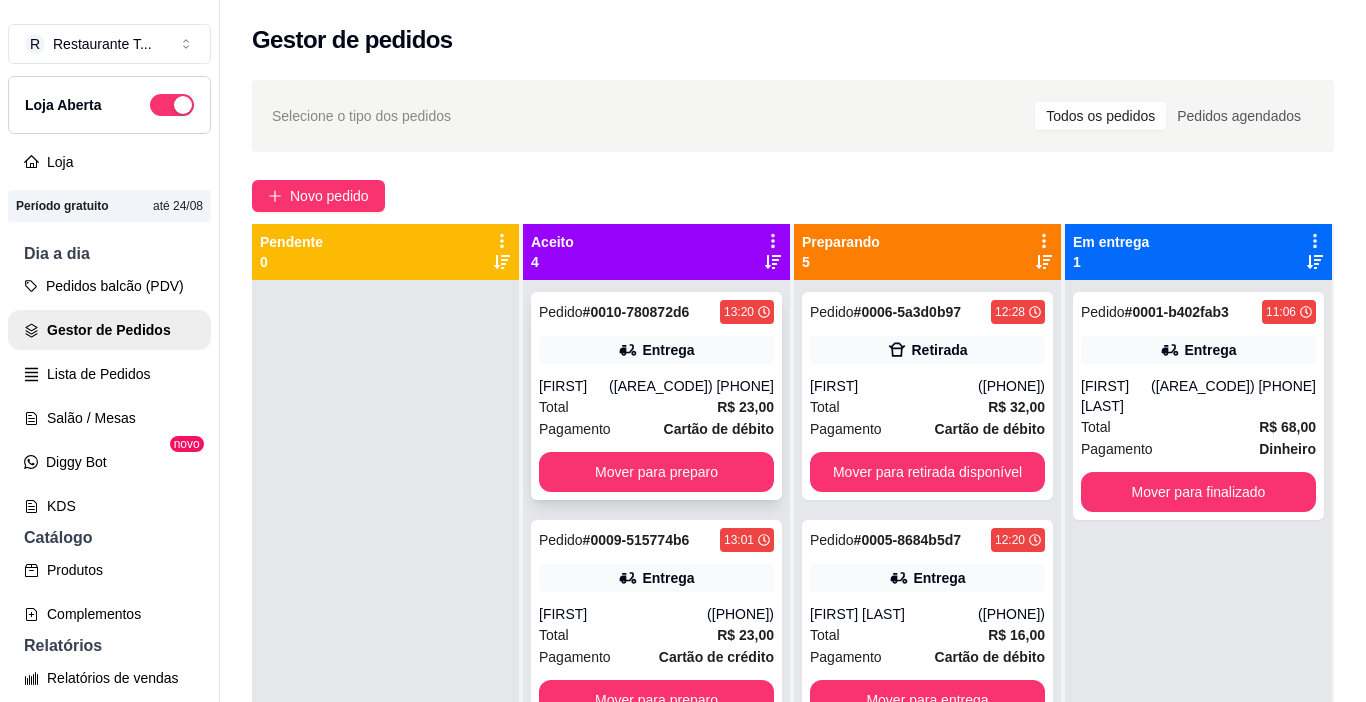 click on "Total R$ 23,00" at bounding box center [656, 407] 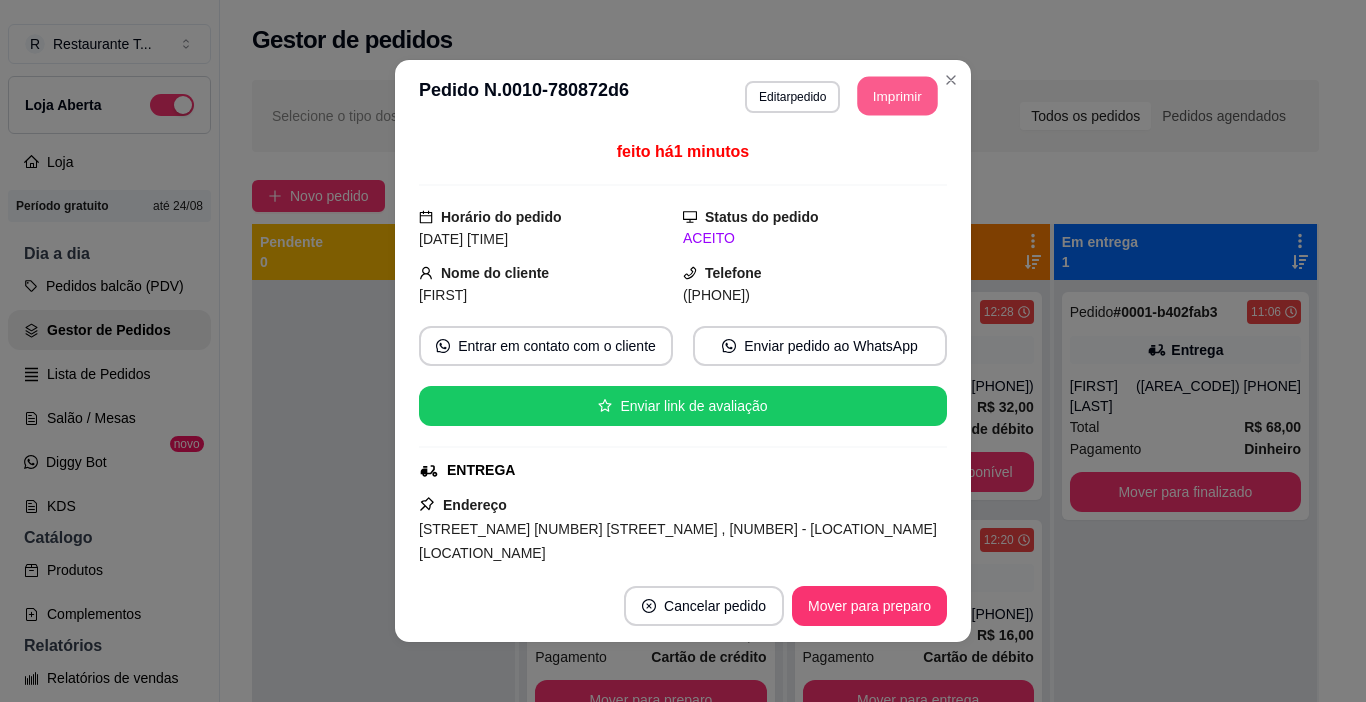 click on "Imprimir" at bounding box center [898, 96] 